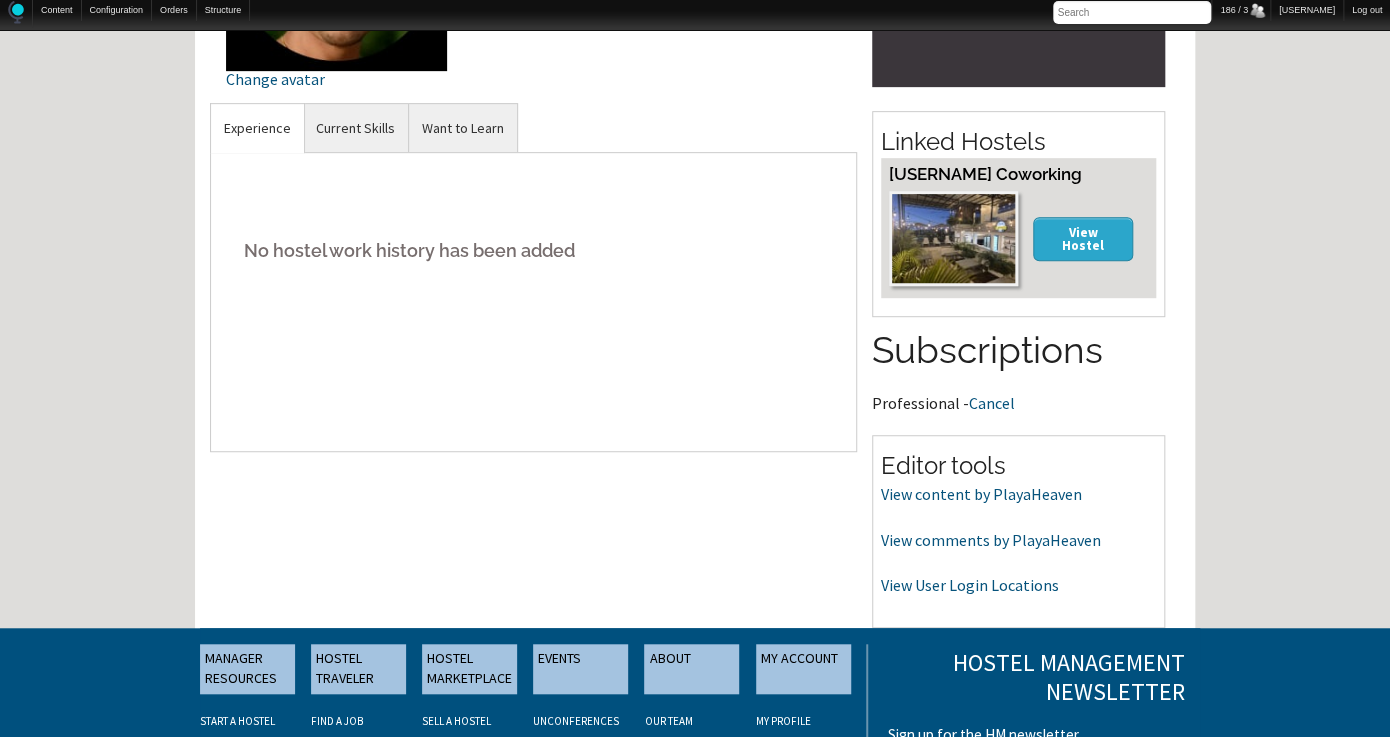scroll, scrollTop: 607, scrollLeft: 0, axis: vertical 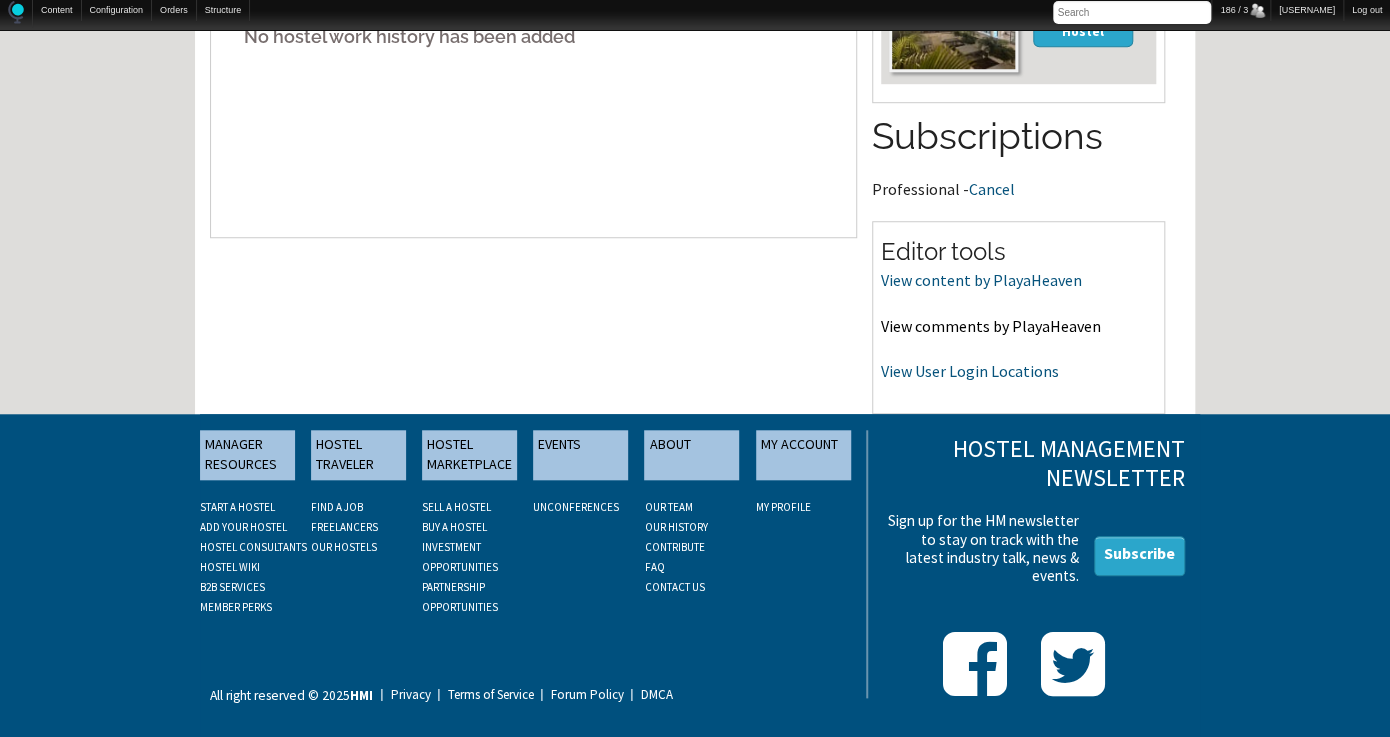 click on "View comments by PlayaHeaven" at bounding box center [977, 326] 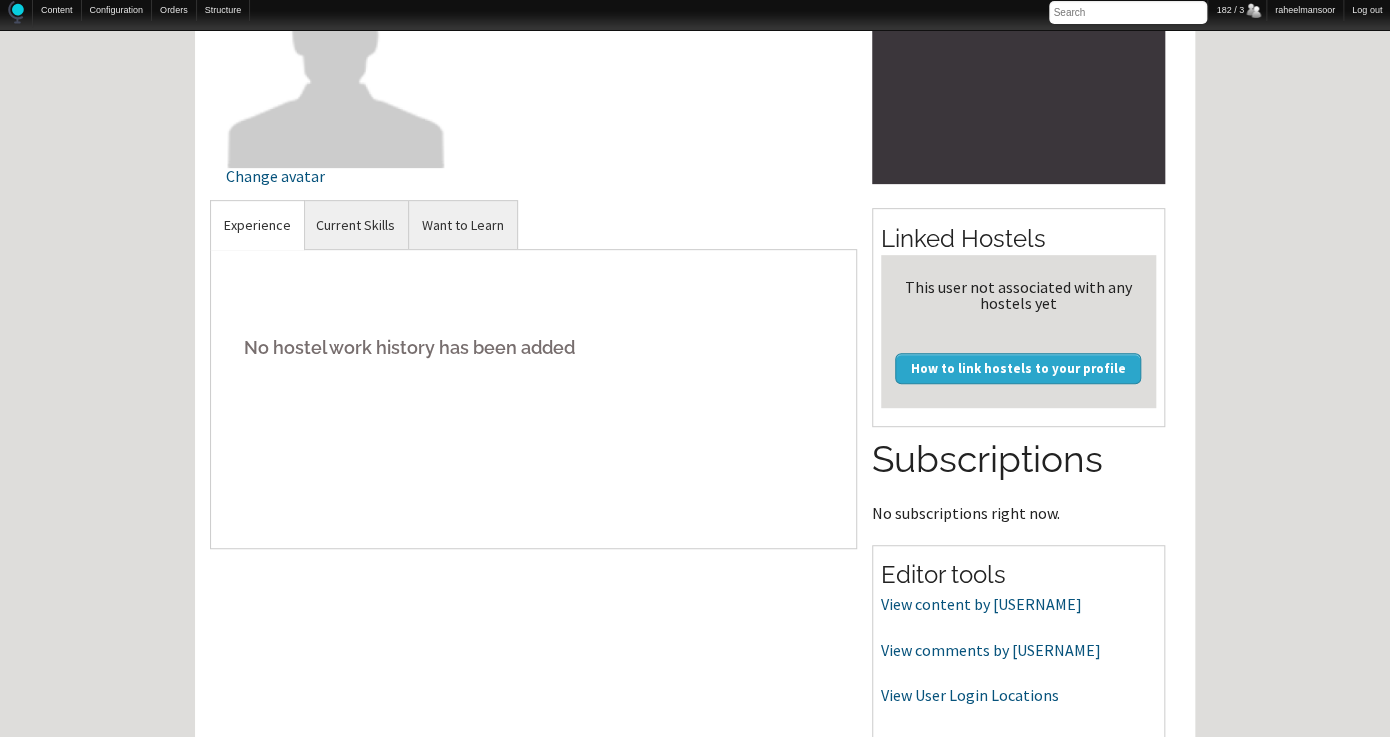scroll, scrollTop: 322, scrollLeft: 0, axis: vertical 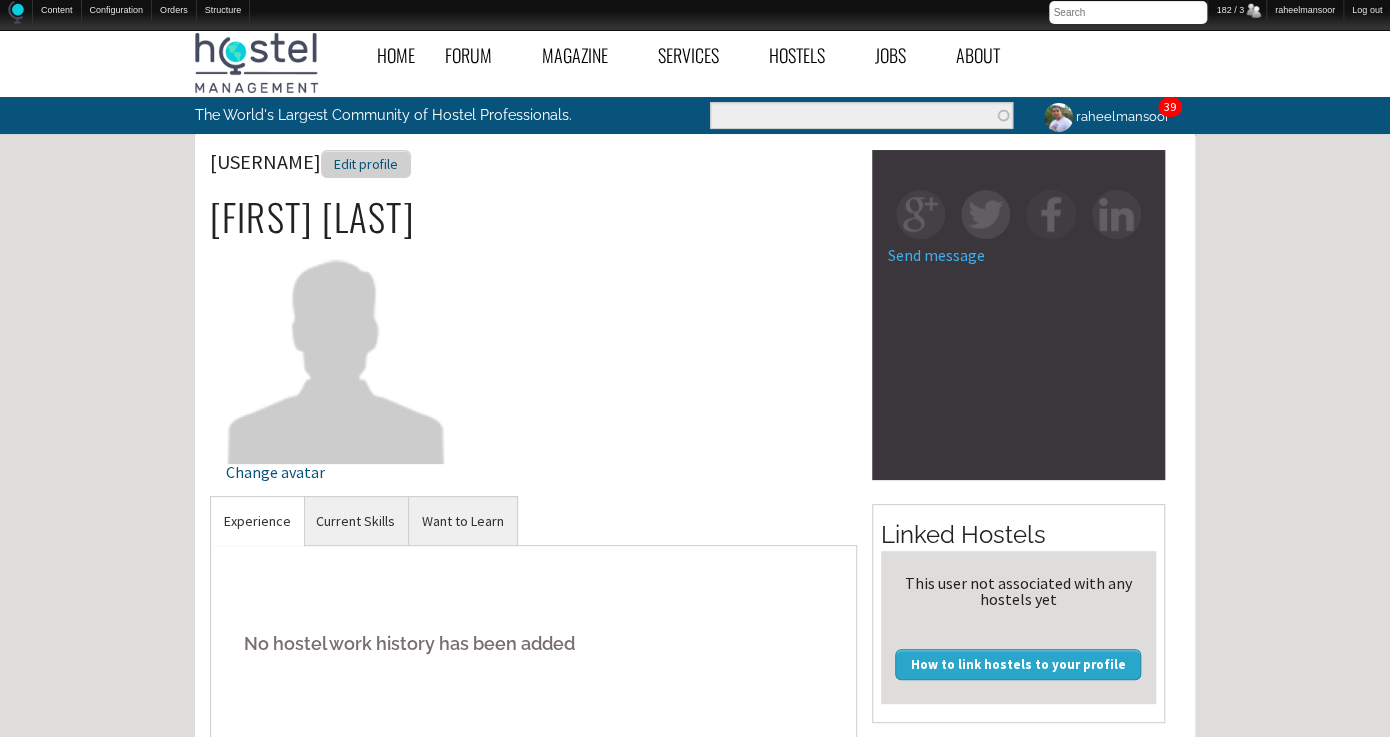 click on "Edit profile" at bounding box center [366, 164] 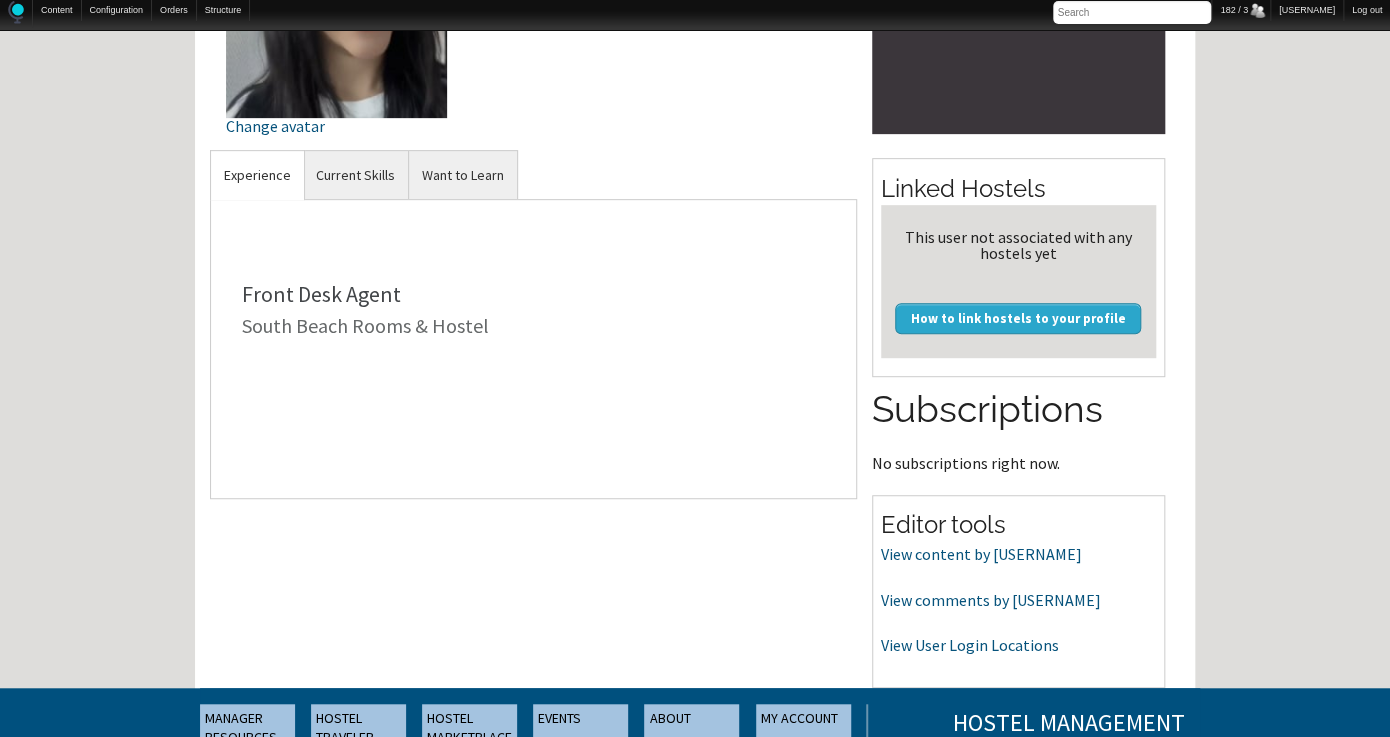 scroll, scrollTop: 349, scrollLeft: 0, axis: vertical 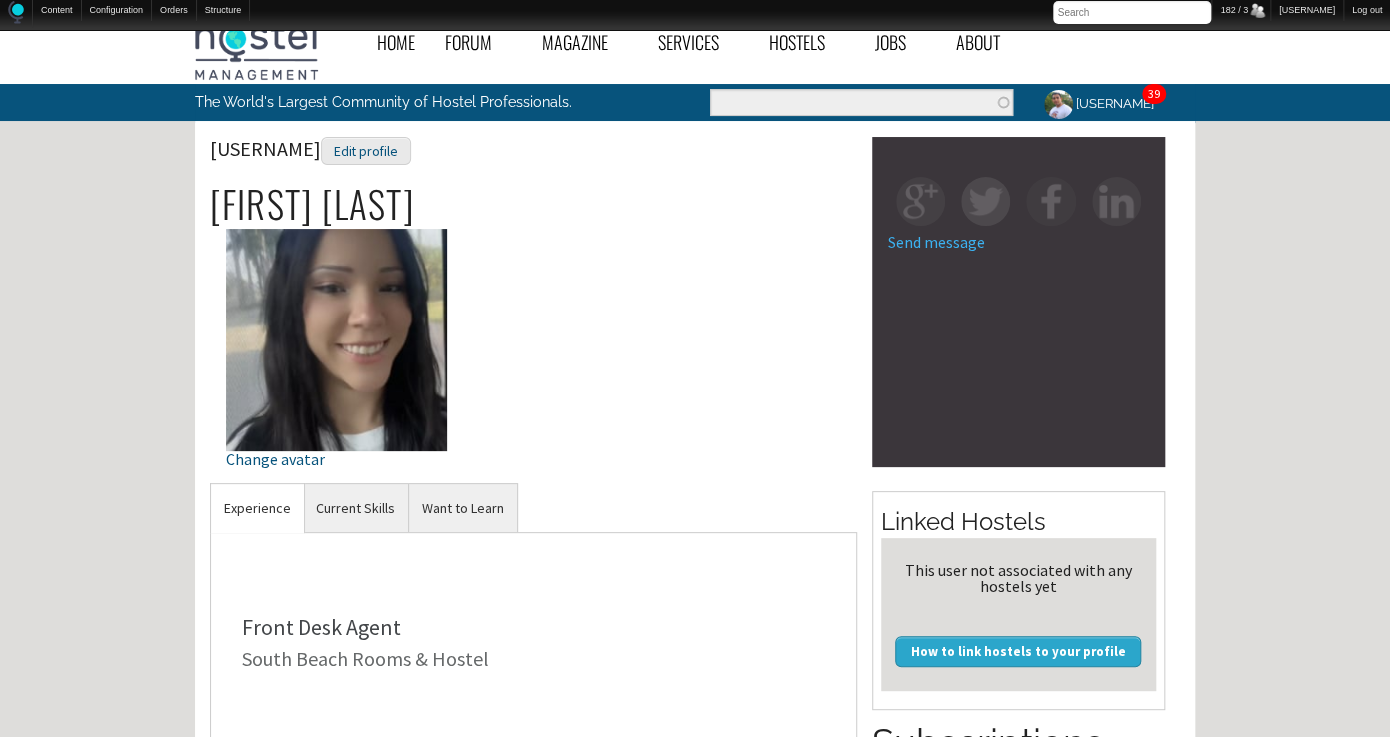 click on "Home   Forum   « Back Forum Forums Index   « Back Forums Index New Posts   Recent Activity   All Activity   Posts I’m Following   The Common Room   « Back The Common Room MODERATOR NOTES   Introduce Yourself   Introduce Your Hostel   Travel Talk   Hostel Stories   Off Topic Chat   General Hostel Topics   « Back General Hostel Topics Hostel Publications   Hostel Trends and News   Hostel Conferences and Tourism Events   Buy / Sell / Trade Items   Promoting the Hostel Movement   Hostel Videos   Site Feedback and News   Open a New Hostel   « Back Open a New Hostel The Ideal Hostel   Buy / Sell a Hostel   Start a Hostel   Business Partners   Hostel Operations   « Back Hostel Operations Front Desk Operations   Internet Access and Computers   Website, Computer, and Tech Support   Housekeeping and Maintenance   Hostel Bars & Restaurants   Tour Desk Operations   General Hostel Operations   Pest Control   Eco-Hostels" at bounding box center [695, 676] 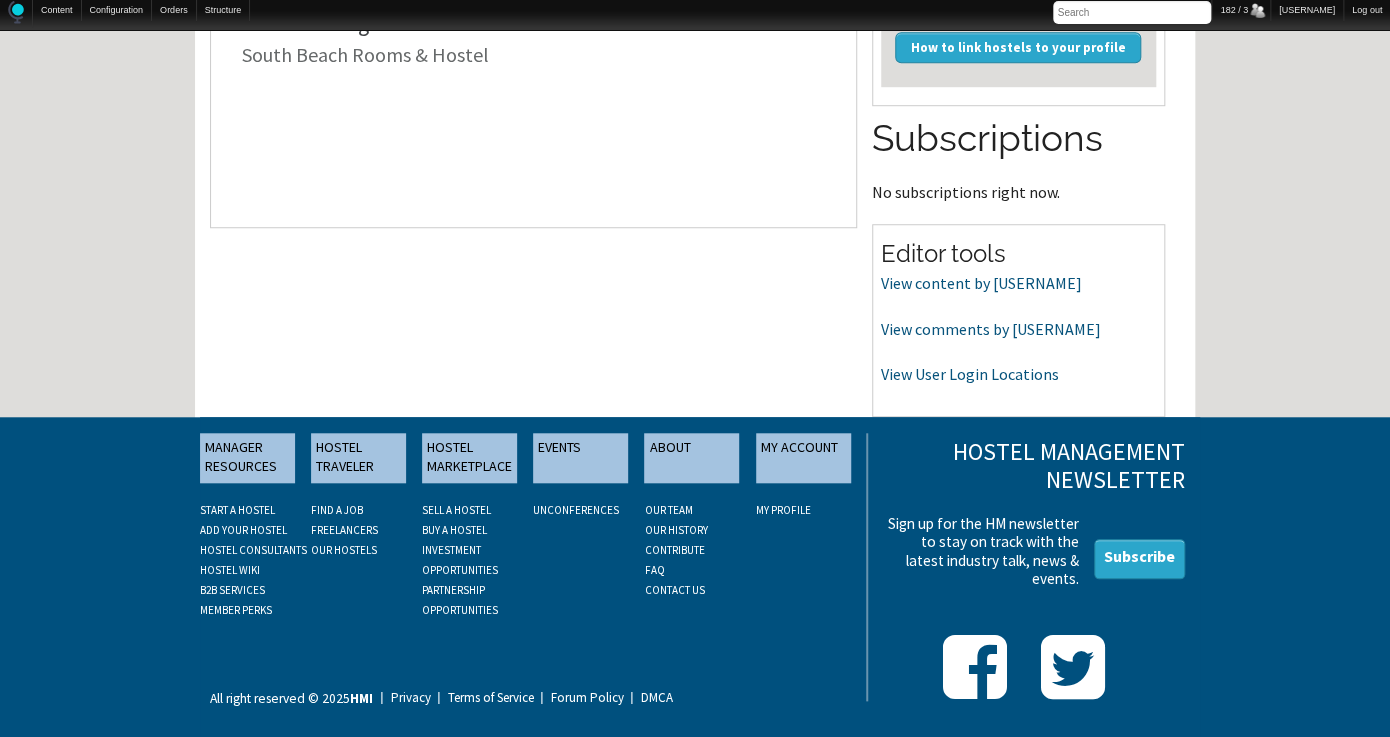 scroll, scrollTop: 620, scrollLeft: 0, axis: vertical 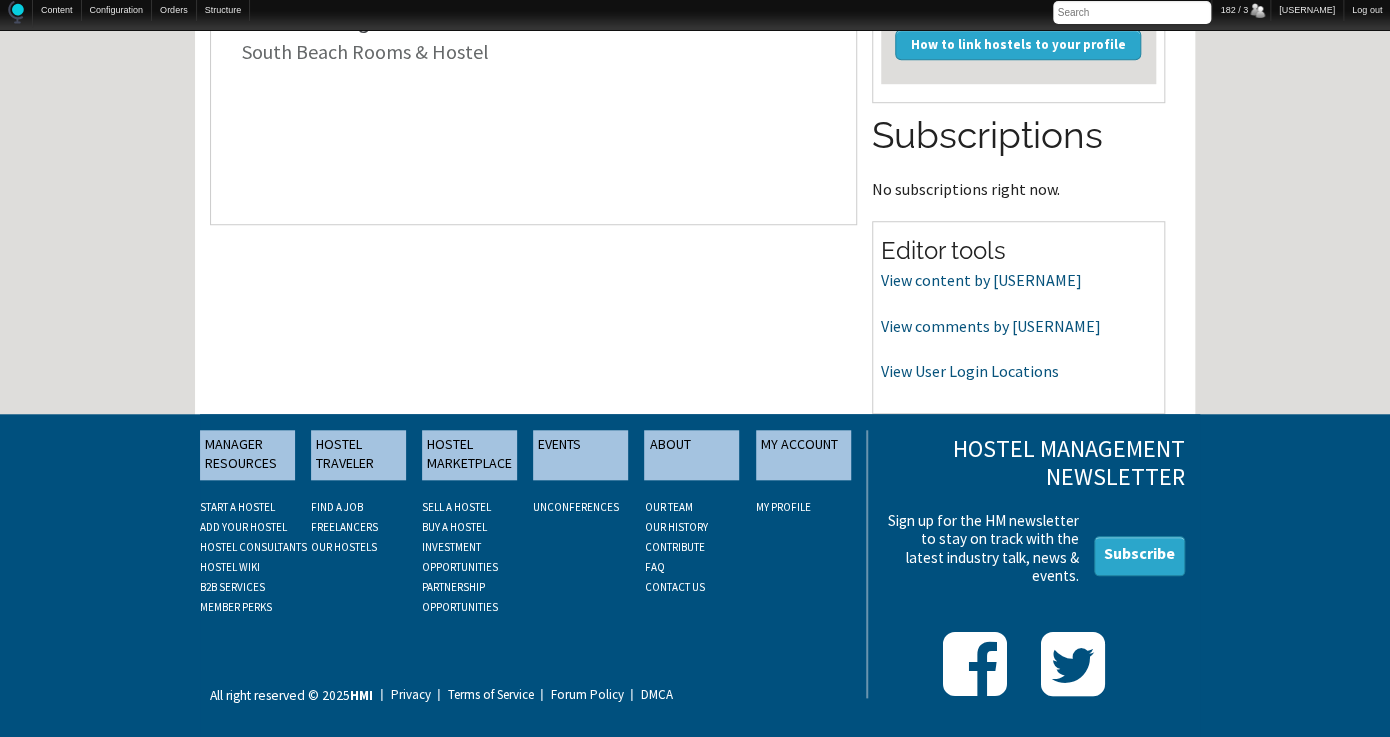 click on "Home   Forum   « Back Forum Forums Index   « Back Forums Index New Posts   Recent Activity   All Activity   Posts I’m Following   The Common Room   « Back The Common Room MODERATOR NOTES   Introduce Yourself   Introduce Your Hostel   Travel Talk   Hostel Stories   Off Topic Chat   General Hostel Topics   « Back General Hostel Topics Hostel Publications   Hostel Trends and News   Hostel Conferences and Tourism Events   Buy / Sell / Trade Items   Promoting the Hostel Movement   Hostel Videos   Site Feedback and News   Open a New Hostel   « Back Open a New Hostel The Ideal Hostel   Buy / Sell a Hostel   Start a Hostel   Business Partners   Hostel Operations   « Back Hostel Operations Front Desk Operations   Internet Access and Computers   Website, Computer, and Tech Support   Housekeeping and Maintenance   Hostel Bars & Restaurants   Tour Desk Operations   General Hostel Operations   Pest Control   Eco-Hostels" at bounding box center [695, 69] 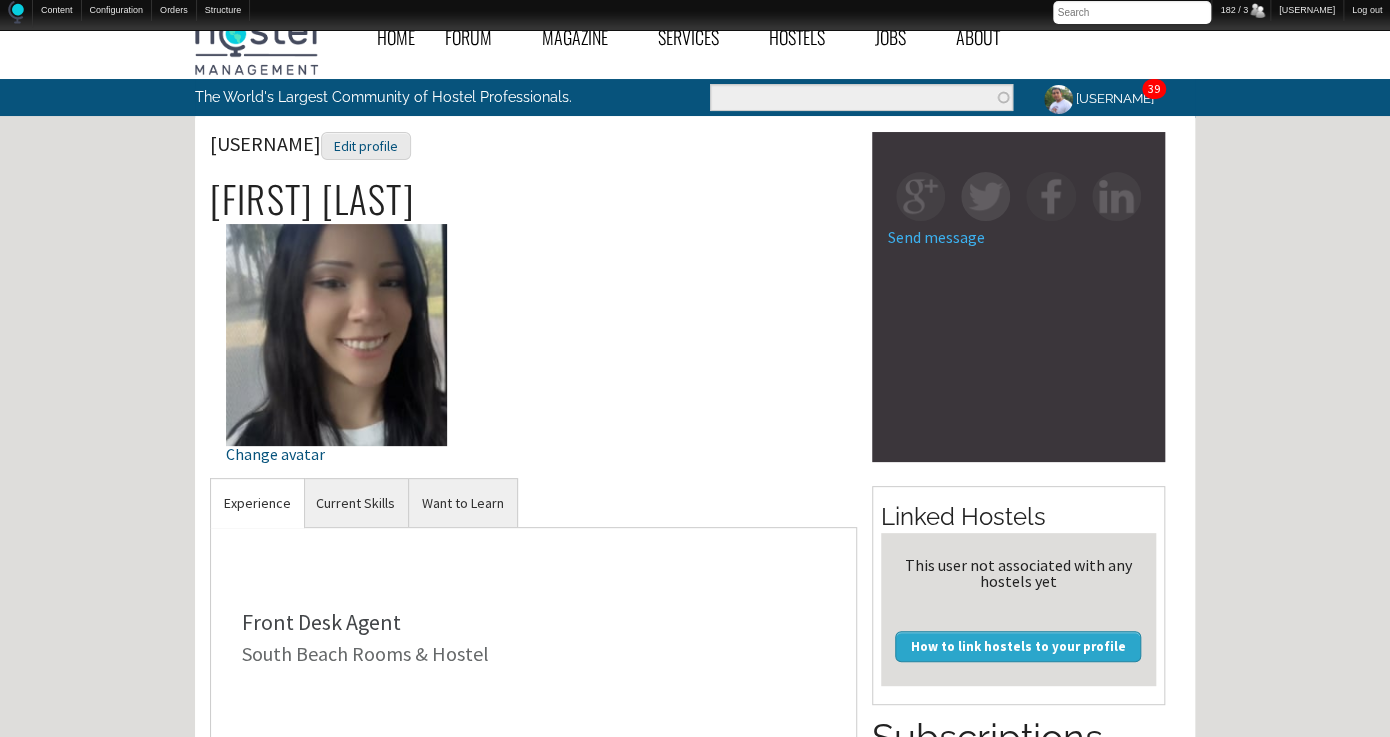 scroll, scrollTop: 12, scrollLeft: 0, axis: vertical 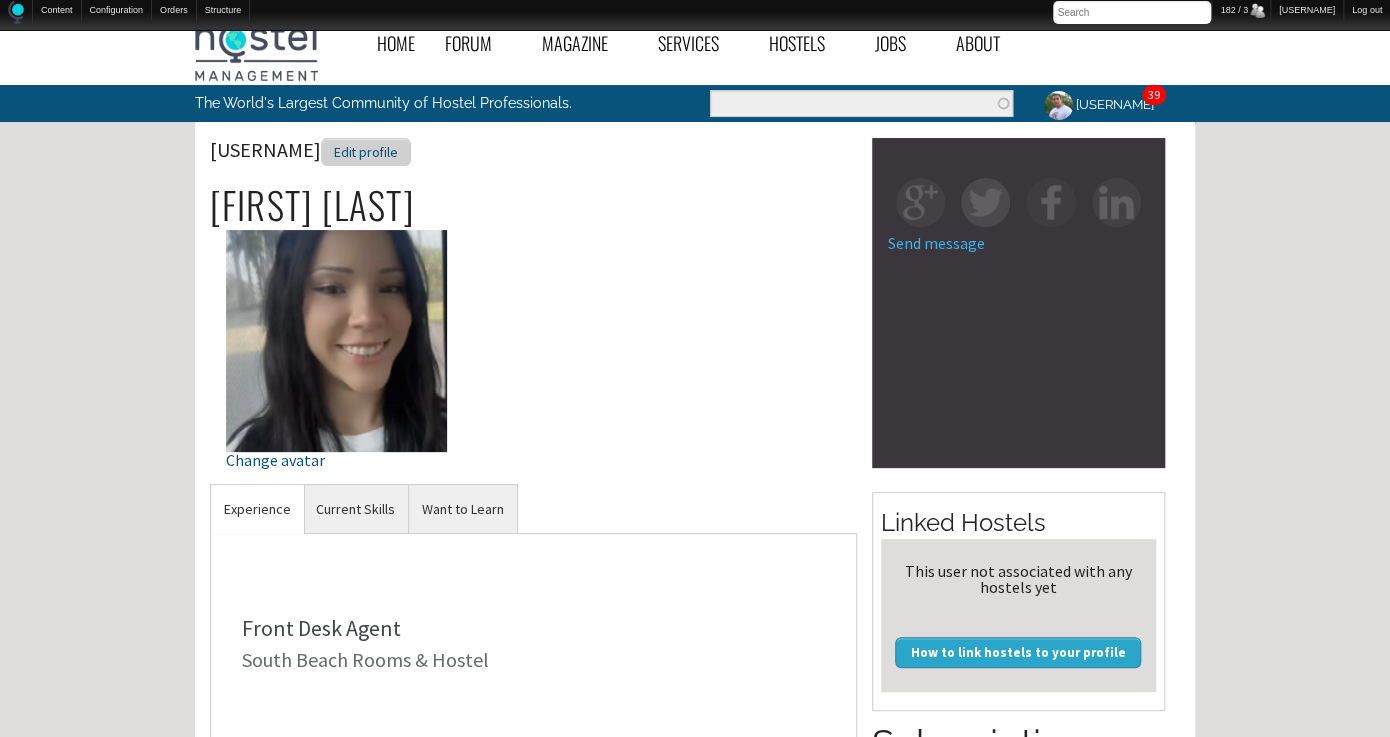 click on "Edit profile" at bounding box center [366, 152] 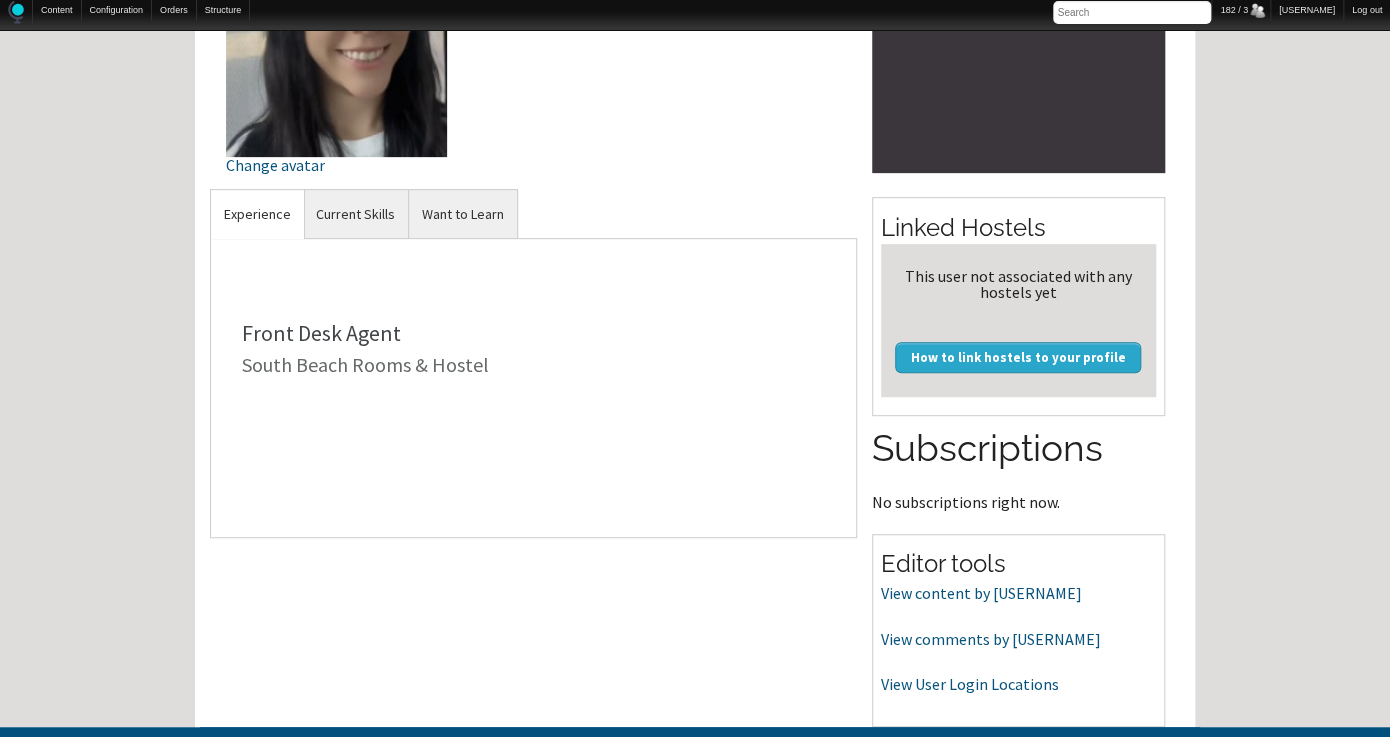 scroll, scrollTop: 620, scrollLeft: 0, axis: vertical 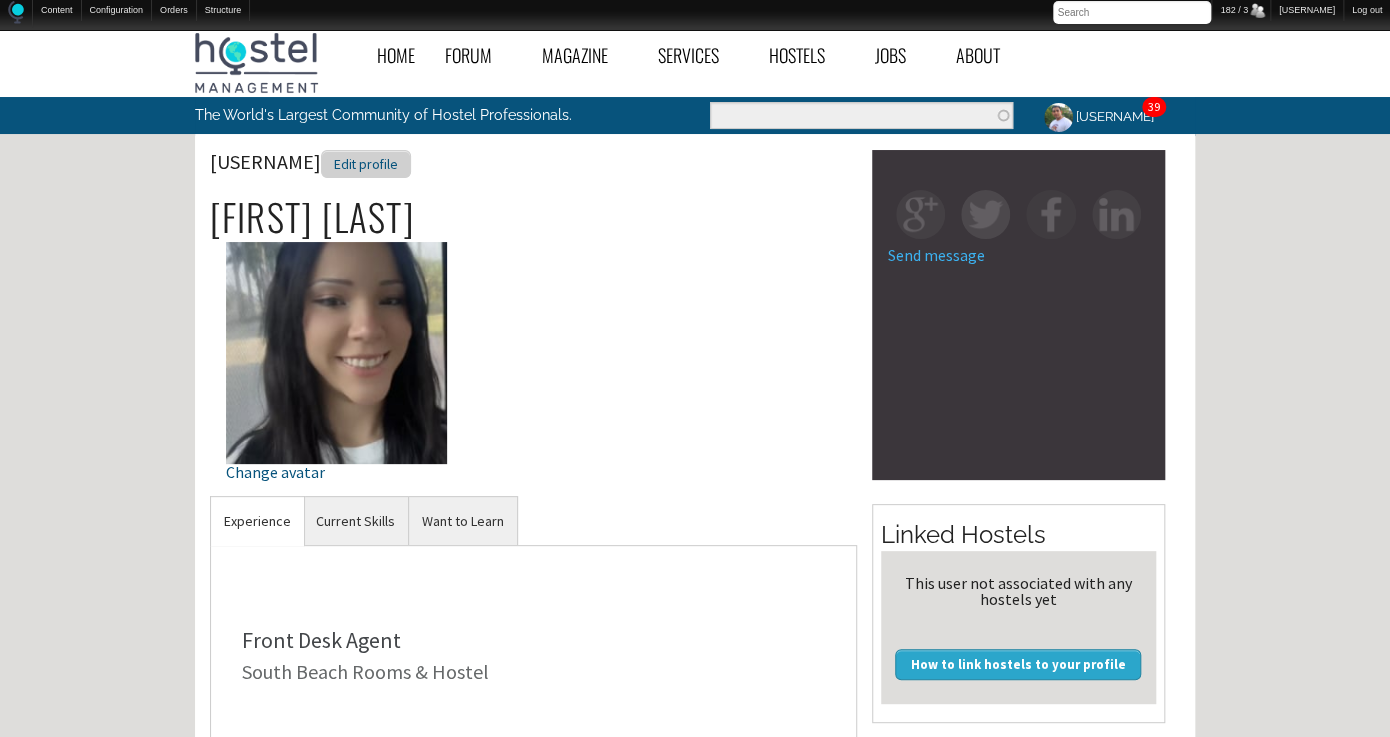 click on "Edit profile" at bounding box center [366, 164] 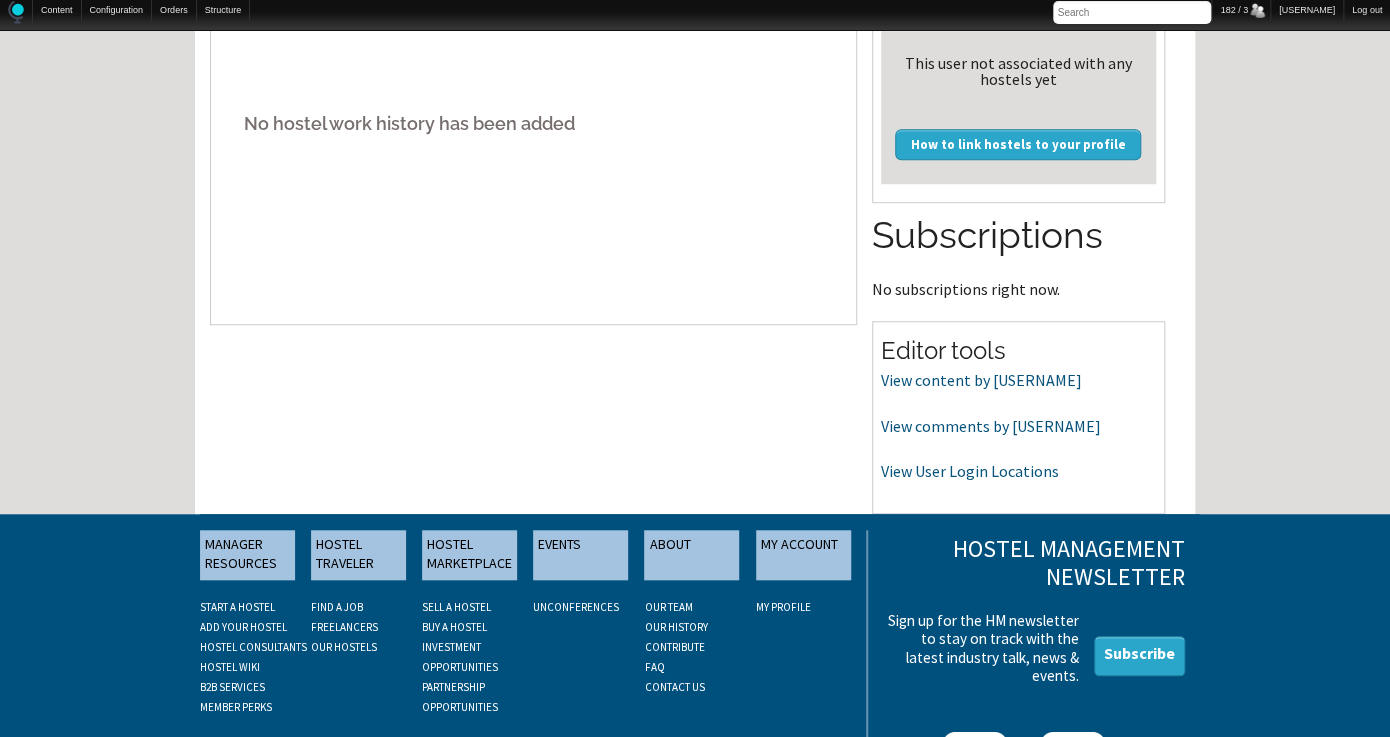 scroll, scrollTop: 562, scrollLeft: 0, axis: vertical 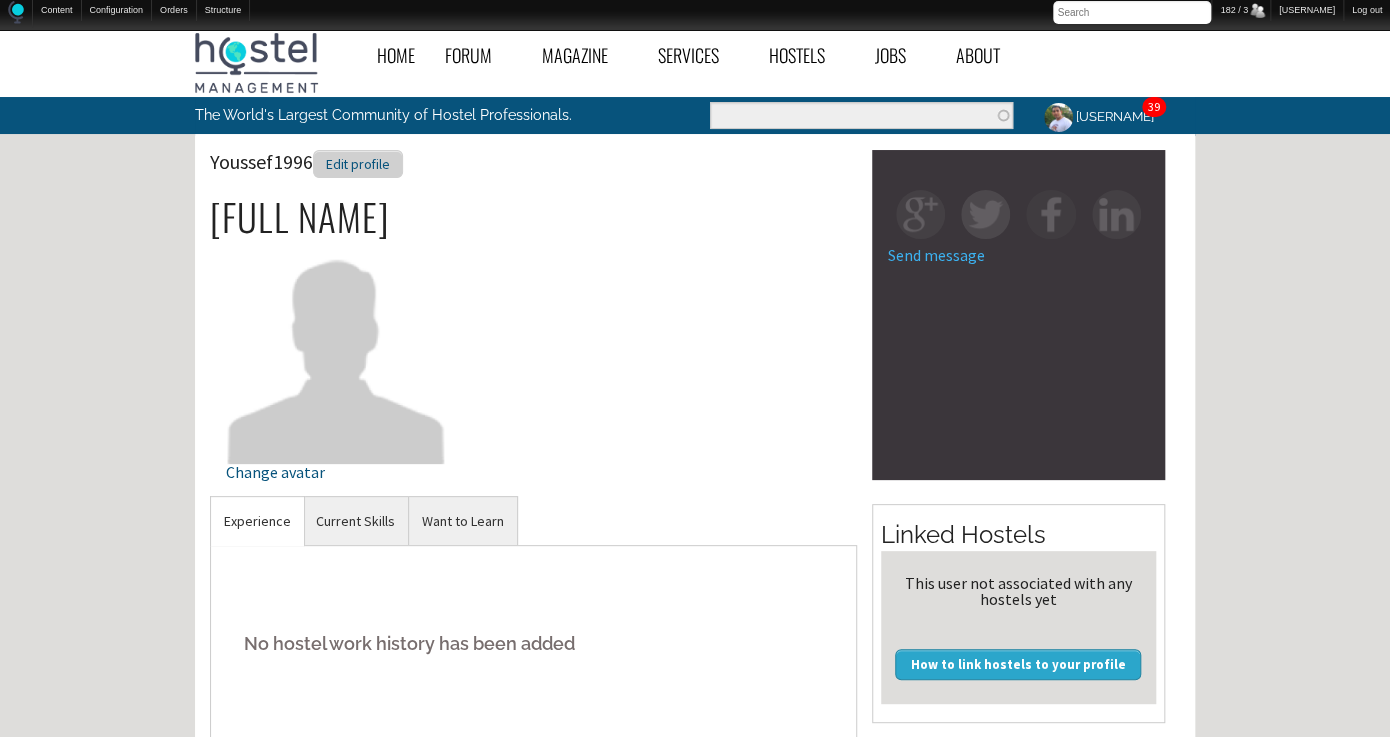 click on "Edit profile" at bounding box center [366, 164] 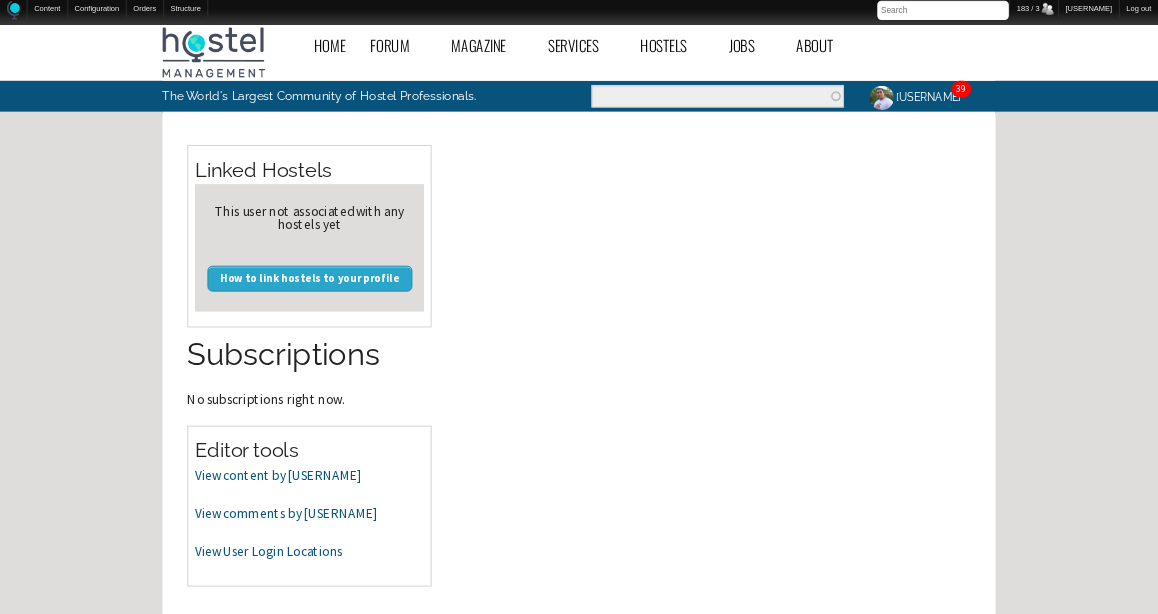 scroll, scrollTop: 0, scrollLeft: 0, axis: both 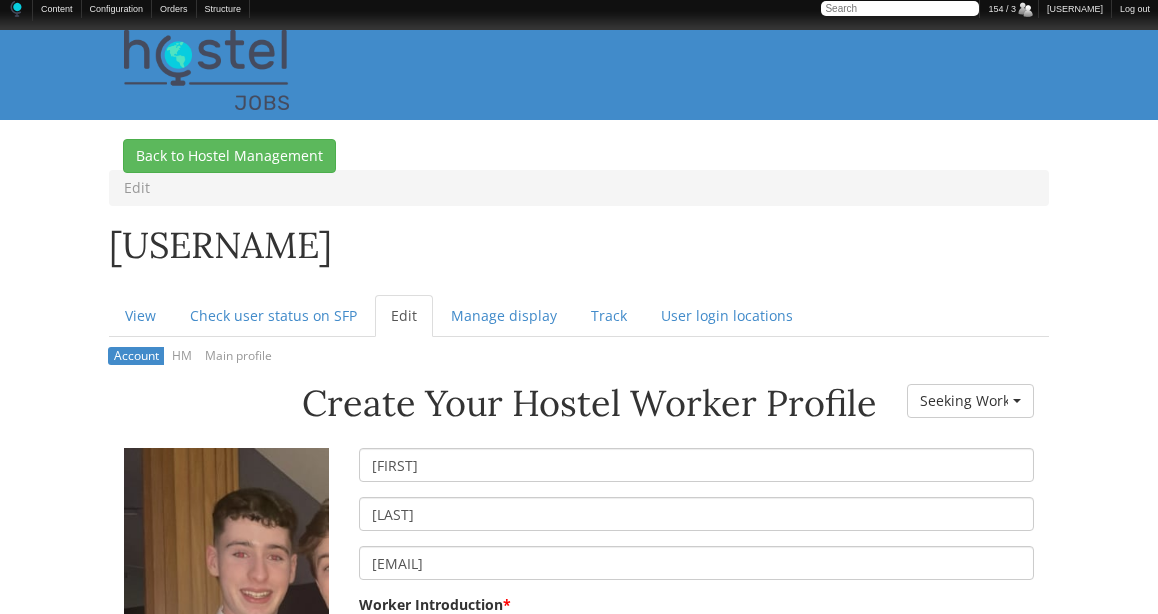 click on "Skip to main content
Hostel Manager Access    Logout
BROWSE JOBS  » BROWSE HOSTEL JOBS BROWSE JOBS BROWSE WORKERS BROWSE HOSTELS FORUM  » NEW POSTS RECENT ACTIVITY HOW TO WORK IN HOSTELS THE LOUNGE  » SAY HELLO TRAVEL TALK WORK ABROAD  »  KIBBUTZ VOLUNTEER JOBS OTHER TRAVEL WORK RESORT & HOTEL JOBS VOLUNTEER ABROAD OTHER TOPICS  » OFF-TOPIC CHAT SITE NEWS & FEEDBACK FORUM INDEX ABOUT
Edit
Donn2873
Primary tabs View
Check user status on SFP
Edit (active tab)
Manage display
Track
HM" at bounding box center [579, 1927] 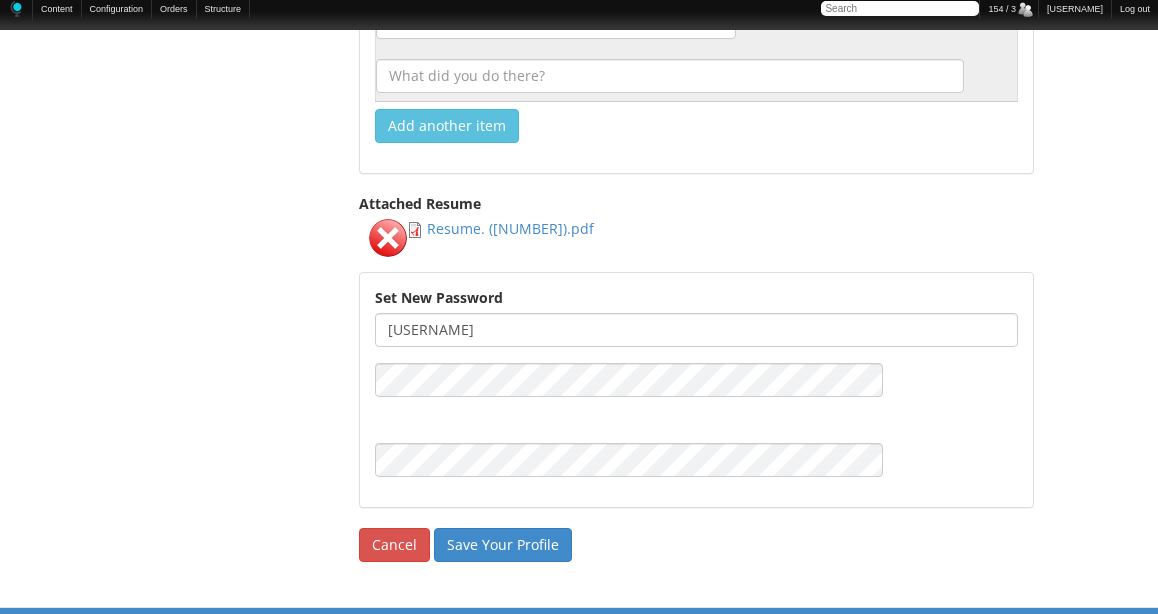 scroll, scrollTop: 3206, scrollLeft: 0, axis: vertical 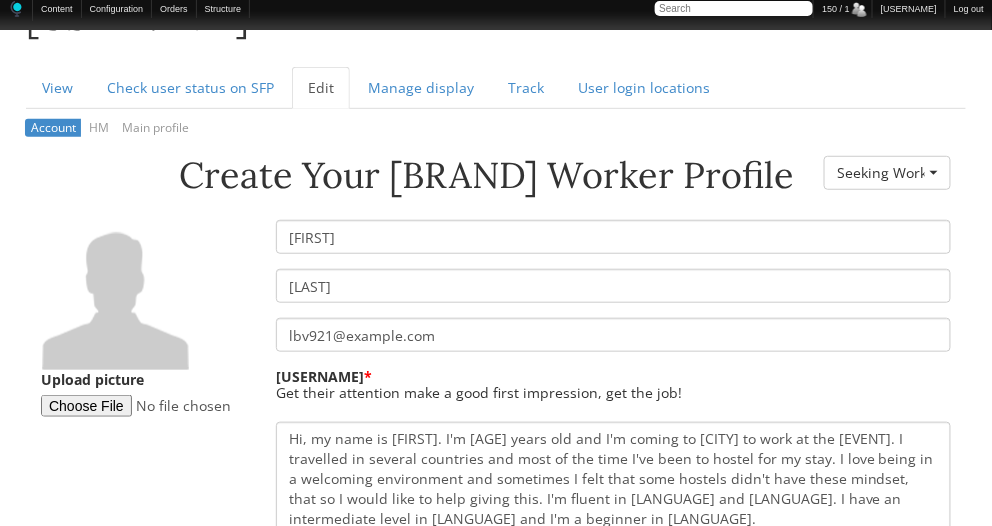 click on "BOYER-VIDAL" at bounding box center (613, 286) 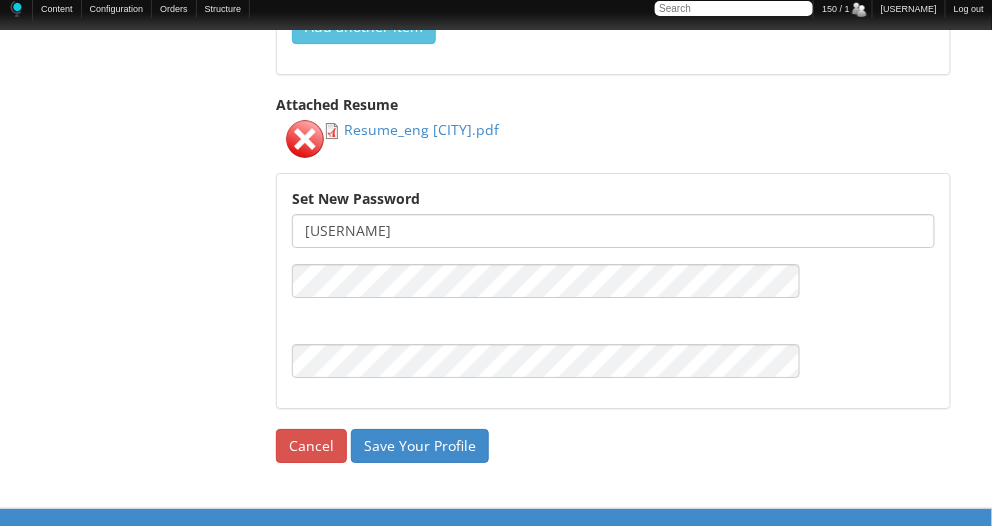 scroll, scrollTop: 3200, scrollLeft: 0, axis: vertical 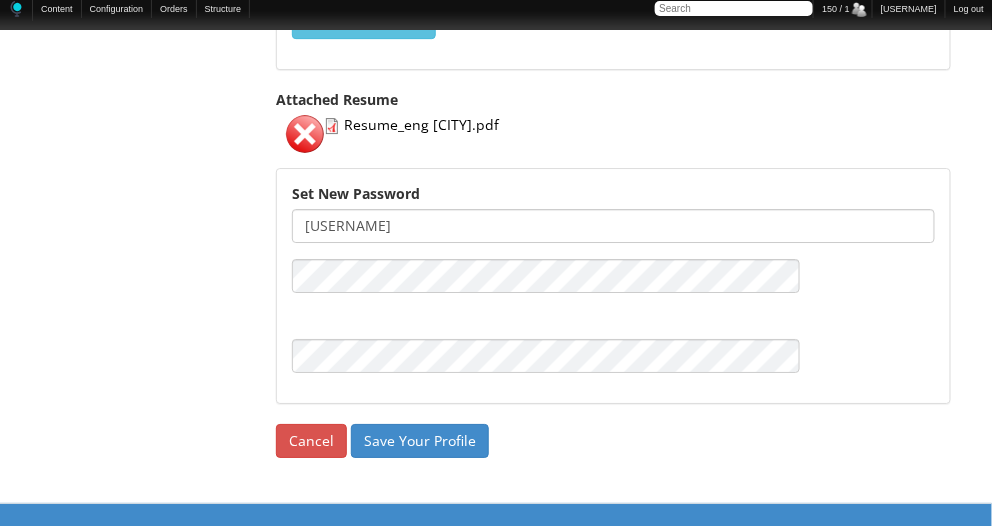 type on "Boyer-Vidal" 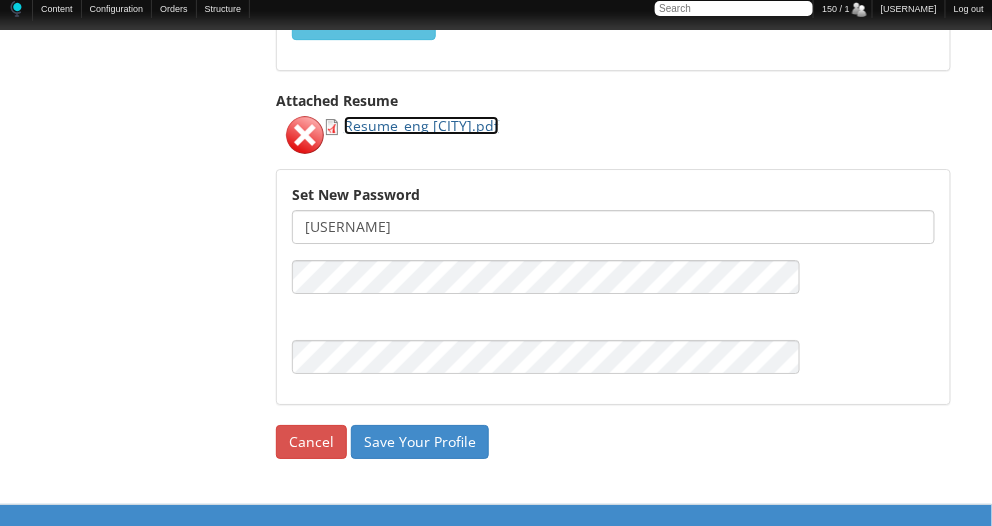 scroll, scrollTop: 3200, scrollLeft: 0, axis: vertical 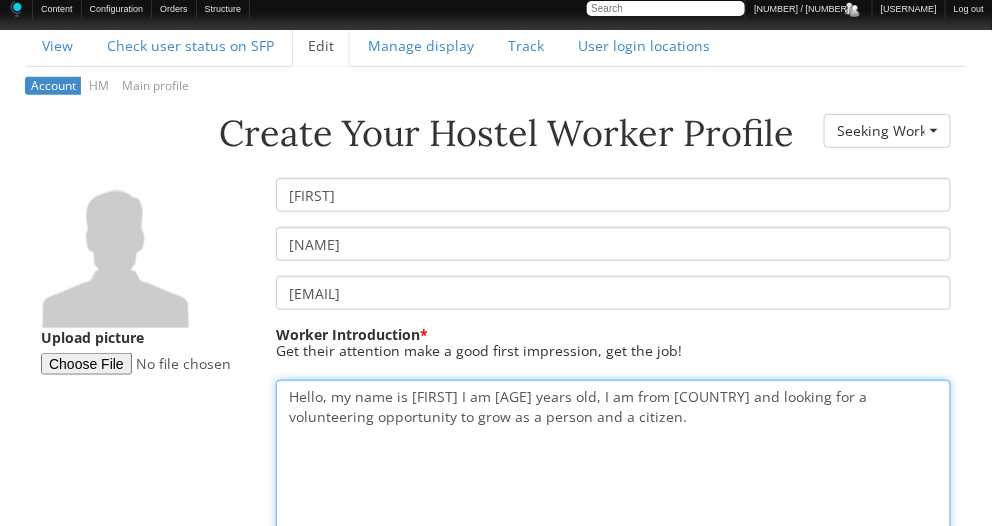 click on "Hello, my name is Alae I am 18 years old, I am from Morocco and looking for a volunteering opportunity to grow as a person and a citizen." at bounding box center (613, 487) 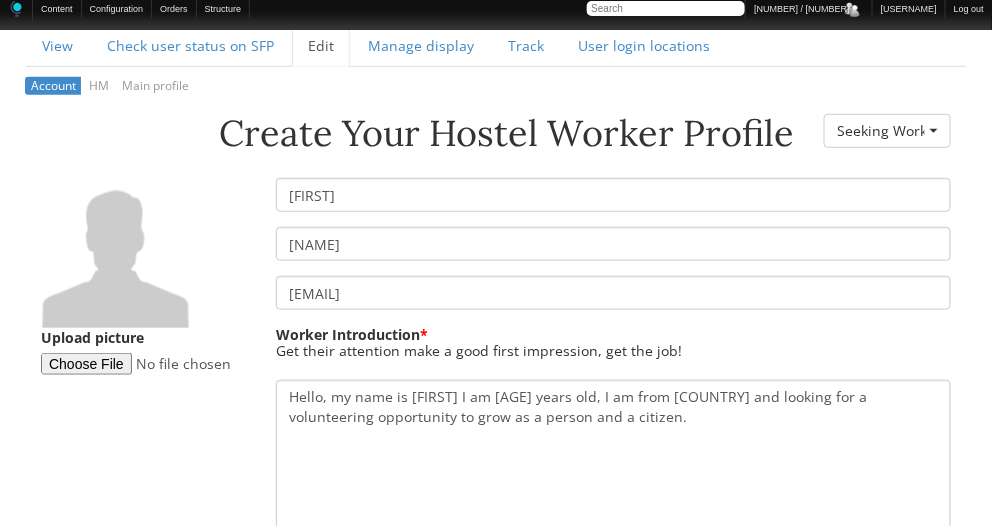 click on "Upload picture" at bounding box center (143, 284) 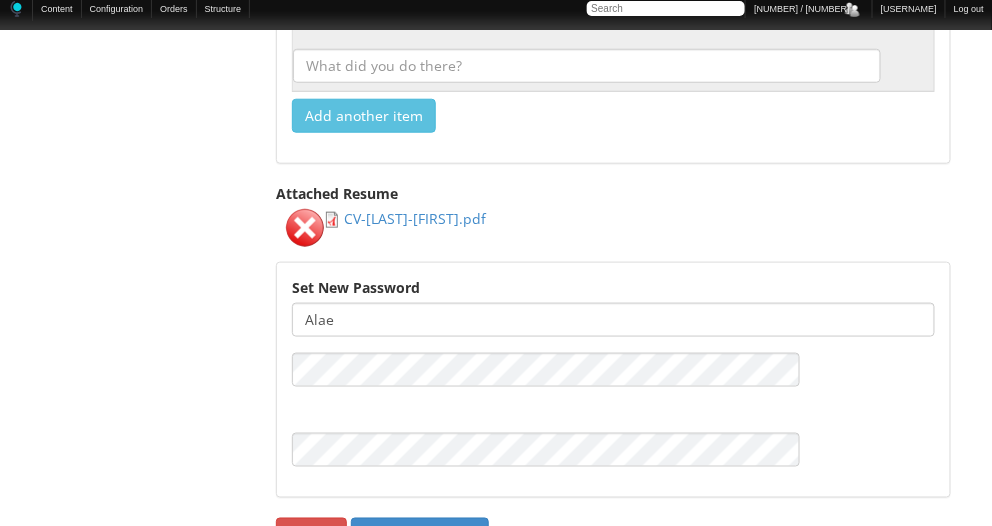 scroll, scrollTop: 3880, scrollLeft: 0, axis: vertical 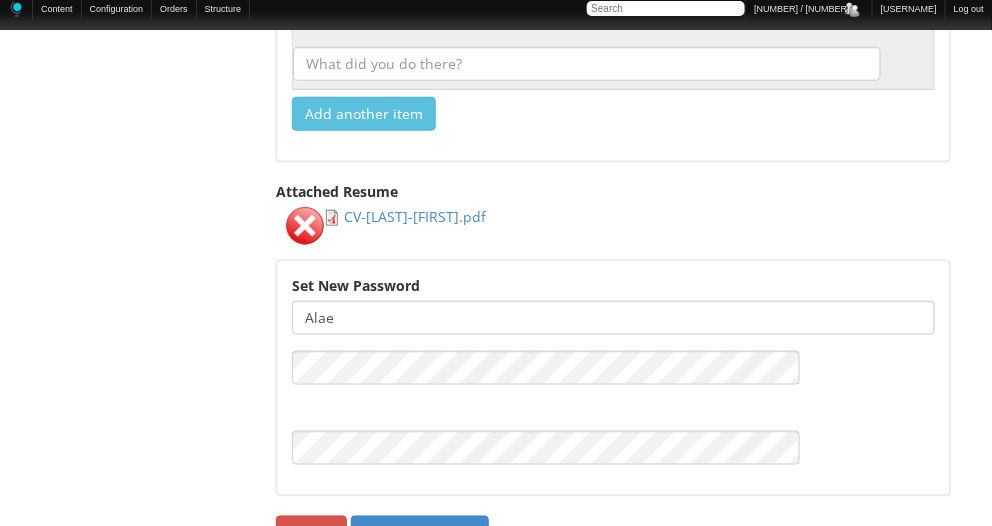 click on "Create Your Hostel Worker Profile
Worker Resume Status
- None - Currently Working Profile Hidden Seeking Work Seeking Work   - None - Currently Working Profile Hidden Seeking Work
Upload picture
ALae
Benomar
benomaralae5@gmail.com
Worker Introduction  *
Hello, my name is Alae I am 18 years old, I am from Morocco and looking for a volunteering opportunity to grow as a person and a citizen.
More information about text formats
Text format
Full HTML Filtered HTML Plain text Filtered HTML   Full HTML Filtered HTML Plain text
Full HTML You may use these tags:  [abbr] ,  [acronym] ,  [b] ,  [center] ,  [code] ,  [color] ,  [define] ,  [font] ,  [h1] ,  [h2] ,  [h3] ,  [h4] ,  [h5] ,  [h6] ,  [hr] ,  [i] ,  [img] ,  [justify] ,  [left] ,  [list] ,  [node] ,  [php] ,  [quote] ,  [right] ,  [s] ,  [size] ,  =" at bounding box center [496, -1493] 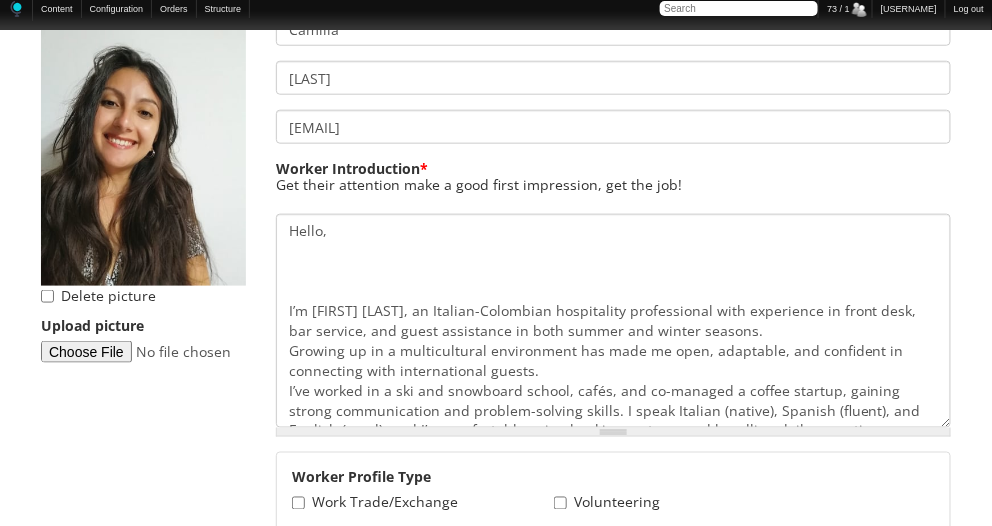 scroll, scrollTop: 457, scrollLeft: 0, axis: vertical 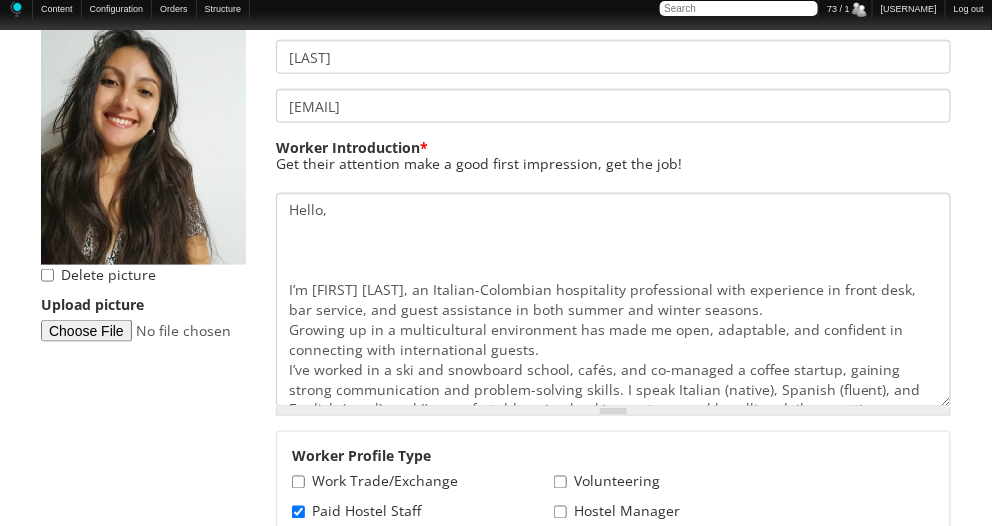 click on "Edit
Camilla Mischianti
Primary tabs View
Check user status on SFP
Edit (active tab)
Manage display
Track
User login locations
Secondary tabs Account (active tab)
HM
Main profile
Back to Hostel Management
Create Your Hostel Worker Profile
Worker Resume Status
- None - Currently Working Profile Hidden Seeking Work Seeking Work   - None - Currently Working Profile Hidden Seeking Work
Delete picture
Upload picture
Camilla
Mischianti
camilla.mischianti@gmail.com
Worker Introduction  *
More information about text formats
Text format
Full HTML Filtered HTML Plain text Filtered HTML
," at bounding box center [496, 1650] 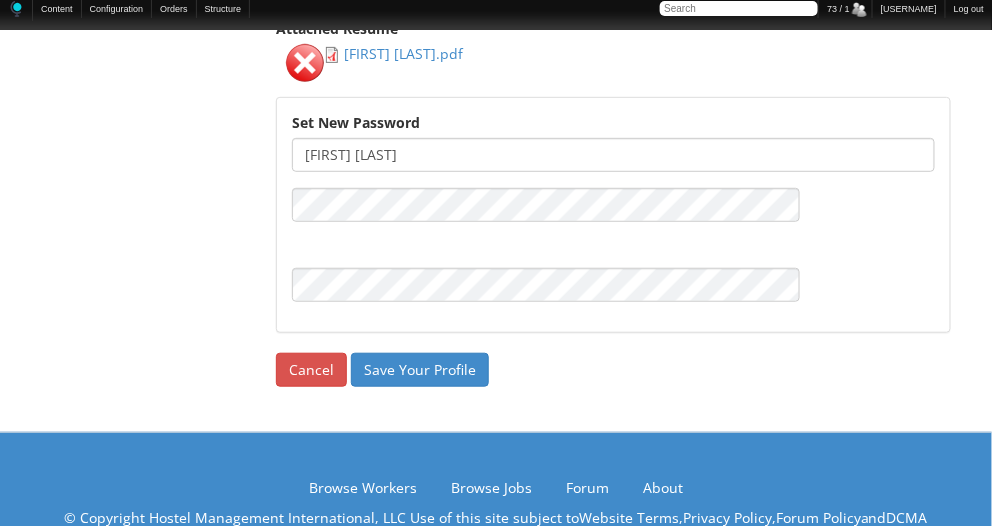 scroll, scrollTop: 3428, scrollLeft: 0, axis: vertical 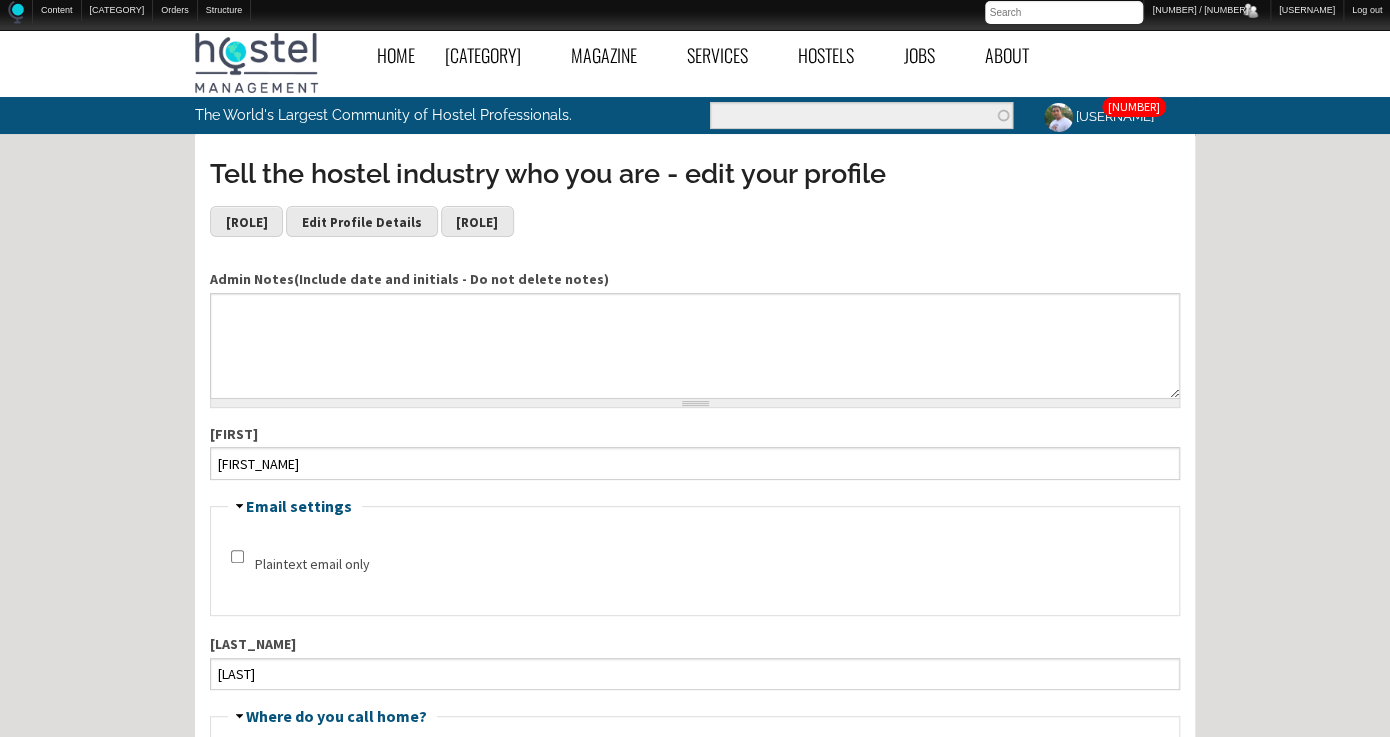 click on "Home   Forum   « Back Forum Forums Index   « Back Forums Index New Posts   Recent Activity   All Activity   Posts I’m Following   The Common Room   « Back The Common Room MODERATOR NOTES   Introduce Yourself   Introduce Your Hostel   Travel Talk   Hostel Stories   Off Topic Chat   General Hostel Topics   « Back General Hostel Topics Hostel Publications   Hostel Trends and News   Hostel Conferences and Tourism Events   Buy / Sell / Trade Items   Promoting the Hostel Movement   Hostel Videos   Site Feedback and News   Open a New Hostel   « Back Open a New Hostel The Ideal Hostel   Buy / Sell a Hostel   Start a Hostel   Business Partners   Hostel Operations   « Back Hostel Operations Front Desk Operations   Internet Access and Computers   Website, Computer, and Tech Support   Housekeeping and Maintenance   Hostel Bars & Restaurants   Tour Desk Operations   General Hostel Operations   Pest Control   Eco-Hostels" at bounding box center [695, 1639] 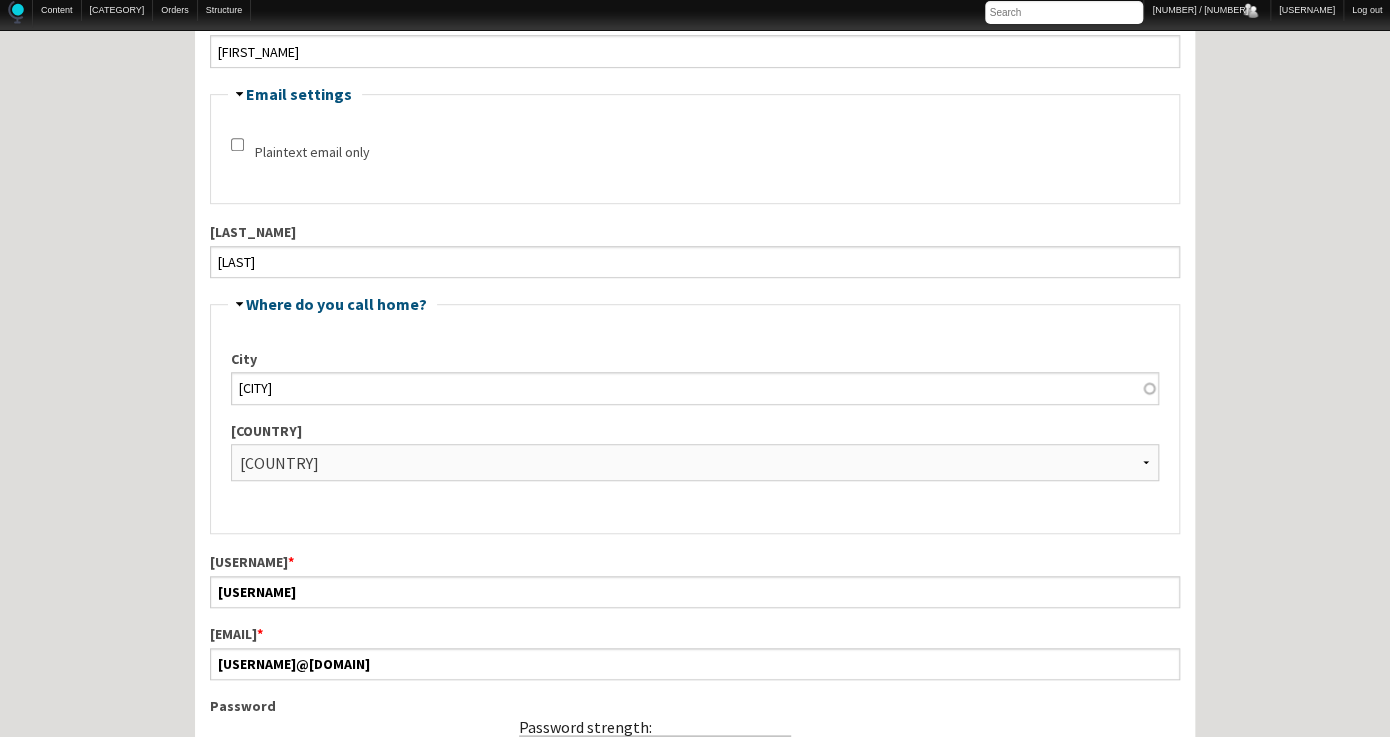 scroll, scrollTop: 413, scrollLeft: 0, axis: vertical 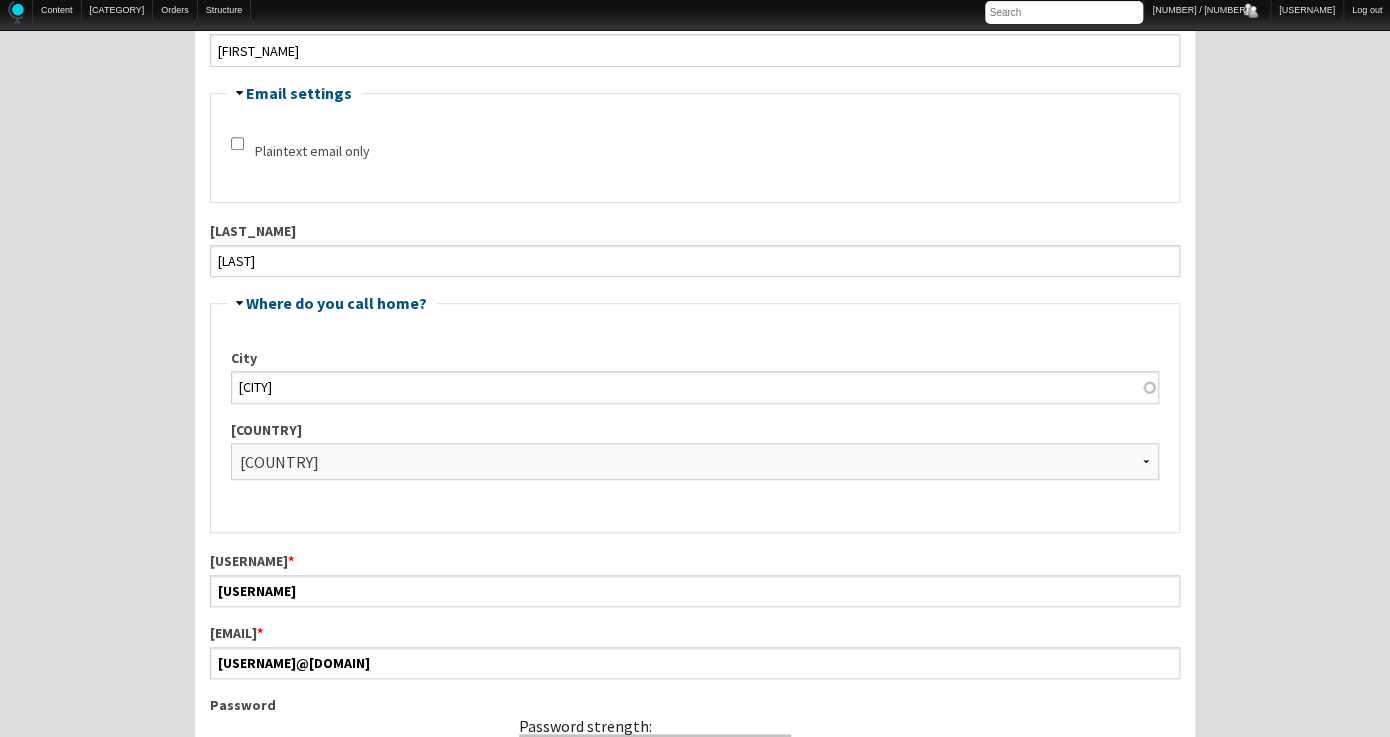 click on "Home   Forum   « Back Forum Forums Index   « Back Forums Index New Posts   Recent Activity   All Activity   Posts I’m Following   The Common Room   « Back The Common Room MODERATOR NOTES   Introduce Yourself   Introduce Your Hostel   Travel Talk   Hostel Stories   Off Topic Chat   General Hostel Topics   « Back General Hostel Topics Hostel Publications   Hostel Trends and News   Hostel Conferences and Tourism Events   Buy / Sell / Trade Items   Promoting the Hostel Movement   Hostel Videos   Site Feedback and News   Open a New Hostel   « Back Open a New Hostel The Ideal Hostel   Buy / Sell a Hostel   Start a Hostel   Business Partners   Hostel Operations   « Back Hostel Operations Front Desk Operations   Internet Access and Computers   Website, Computer, and Tech Support   Housekeeping and Maintenance   Hostel Bars & Restaurants   Tour Desk Operations   General Hostel Operations   Pest Control   Eco-Hostels" at bounding box center (695, 1226) 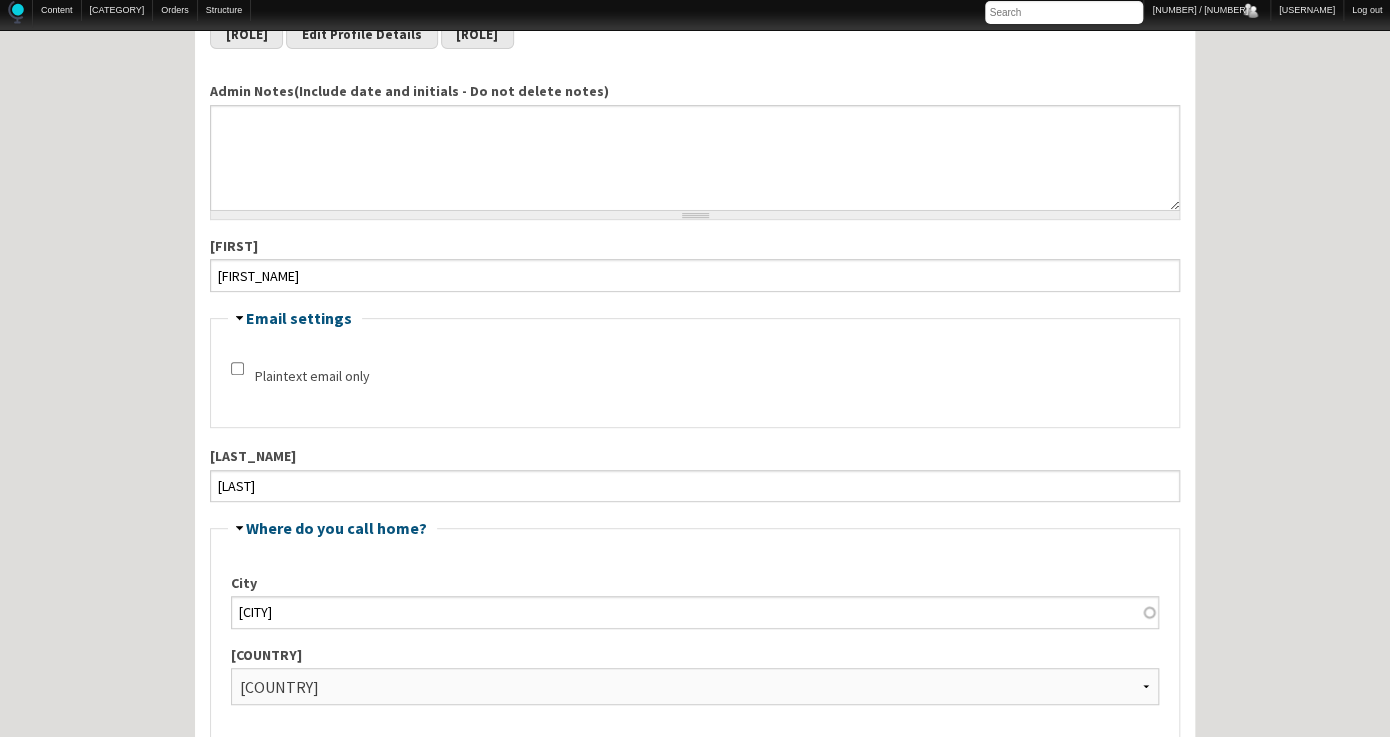 scroll, scrollTop: 0, scrollLeft: 0, axis: both 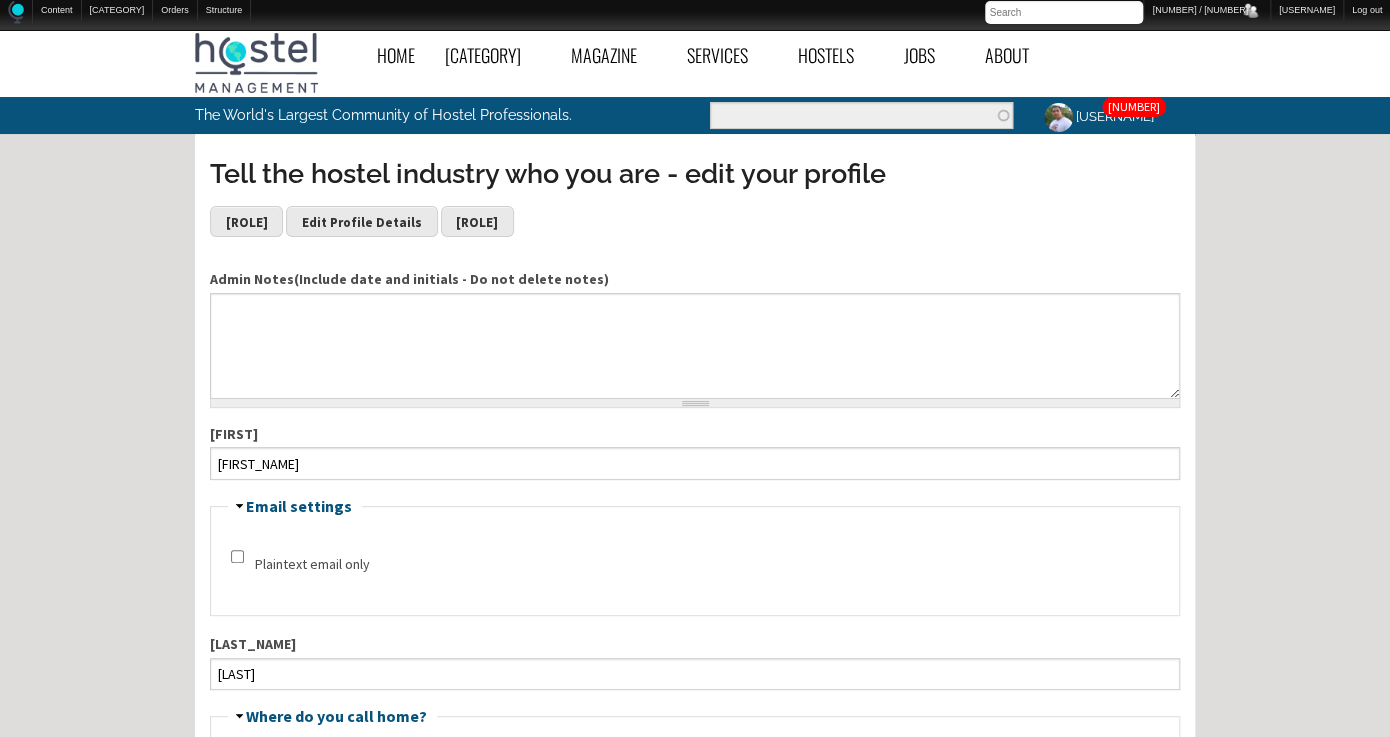 click on "Home Forum « Back Forum Forums Index « Back Forums Index New Posts Recent Activity All Activity Posts I’m Following The Common Room « Back The Common Room MODERATOR NOTES Introduce Yourself Introduce Your Hostel Travel Talk Hostel Stories Off Topic Chat General Hostel Topics « Back General Hostel Topics Hostel Publications Hostel Trends and News Hostel Conferences and Tourism Events Buy / Sell / Trade Items Promoting the Hostel Movement Hostel Videos Site Feedback and News Open a New Hostel « Back Open a New Hostel The Ideal Hostel Buy / Sell a Hostel Start a Hostel Business Partners Hostel Operations « Back Hostel Operations Front Desk Operations Internet Access and Computers Website, Computer, and Tech Support Housekeeping and Maintenance Hostel Bars & Restaurants Tour Desk Operations General Hostel Operations Pest Control Eco-Hostels" at bounding box center (695, 1639) 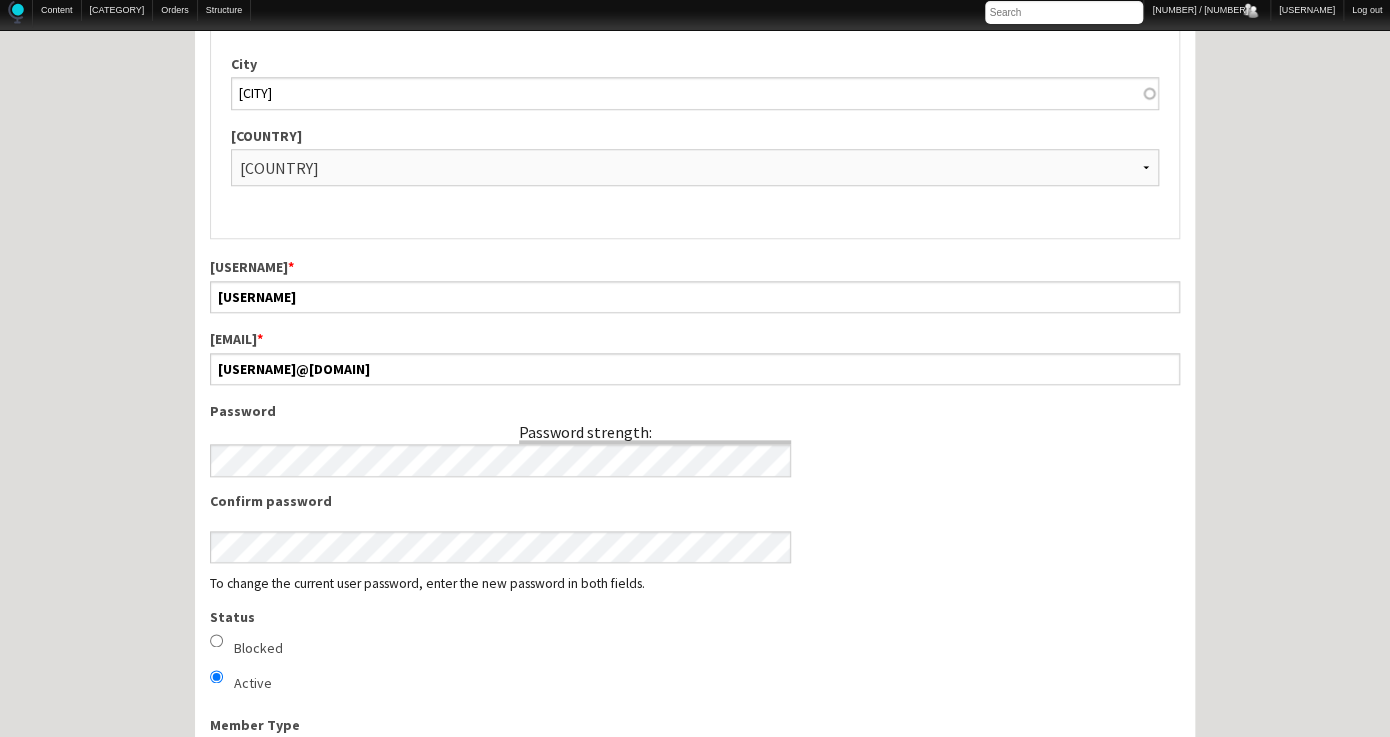 scroll, scrollTop: 712, scrollLeft: 0, axis: vertical 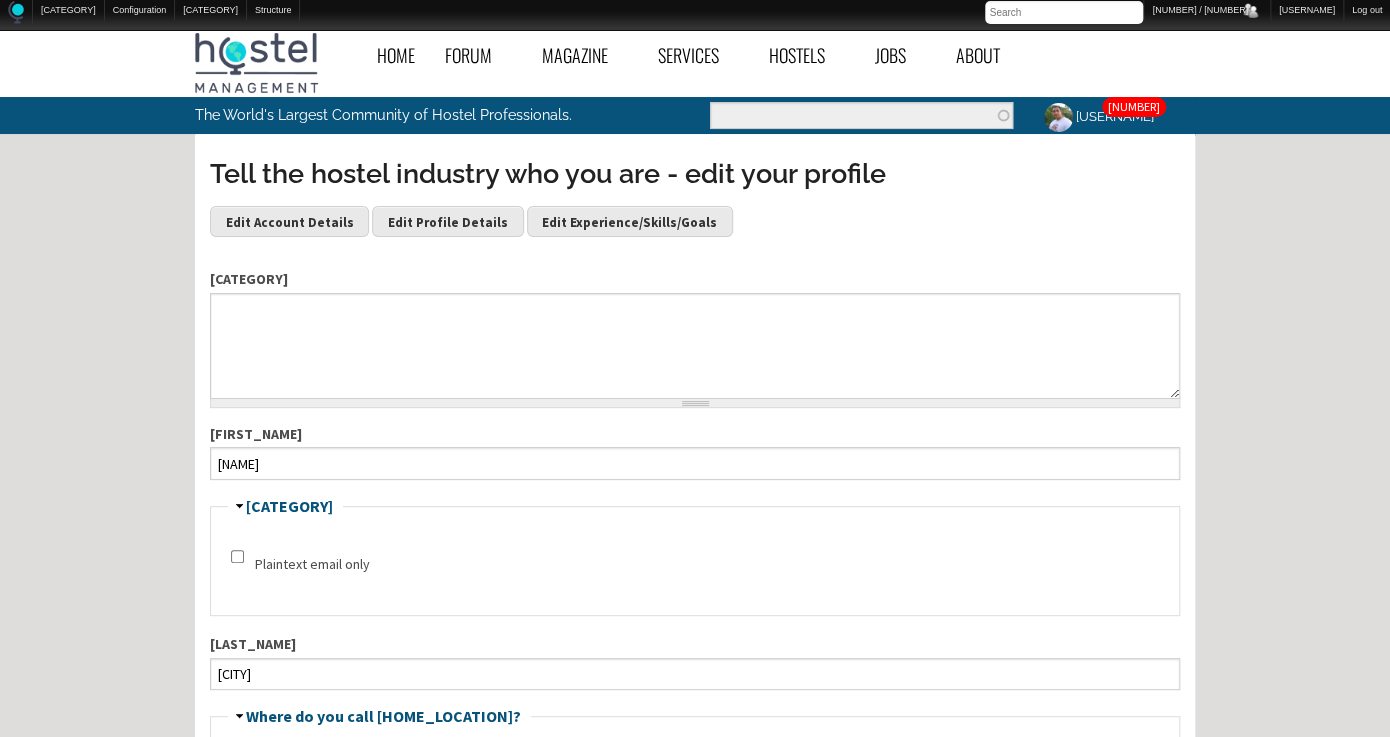 click on "Home Forum « Back Forum Forums Index « Back Forums Index New Posts Recent Activity All Activity Posts I’m Following The Common Room « Back The Common Room MODERATOR NOTES Introduce Yourself Introduce Your Hostel Travel Talk Hostel Stories Off Topic Chat General Hostel Topics « Back General Hostel Topics Hostel Publications Hostel Trends and News Hostel Conferences and Tourism Events Buy / Sell / Trade Items Promoting the Hostel Movement Hostel Videos Site Feedback and News Open a New Hostel « Back Open a New Hostel The Ideal Hostel Buy / Sell a Hostel Start a Hostel Business Partners Hostel Operations « Back Hostel Operations Front Desk Operations Internet Access and Computers Website, Computer, and Tech Support Housekeeping and Maintenance Hostel Bars & Restaurants Tour Desk Operations General Hostel Operations Pest Control Eco-Hostels" at bounding box center [695, 1827] 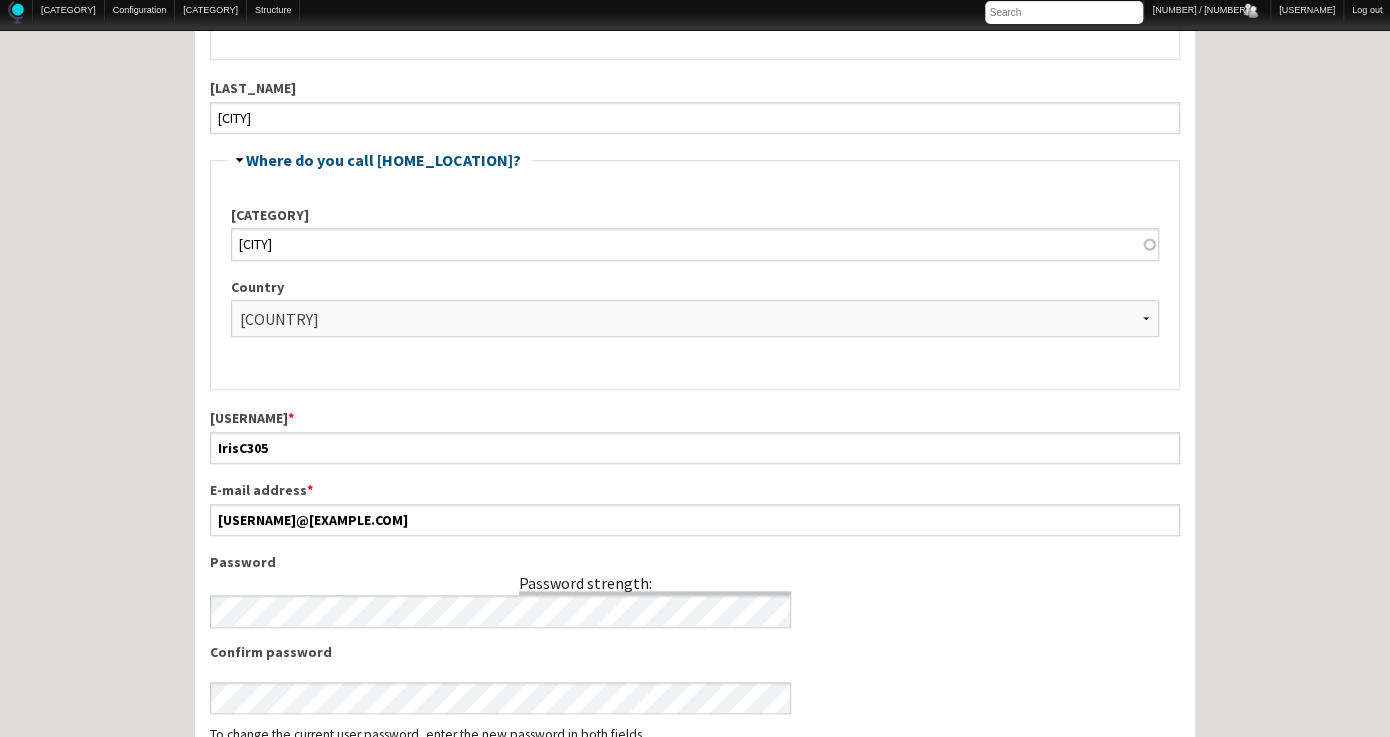 scroll, scrollTop: 557, scrollLeft: 0, axis: vertical 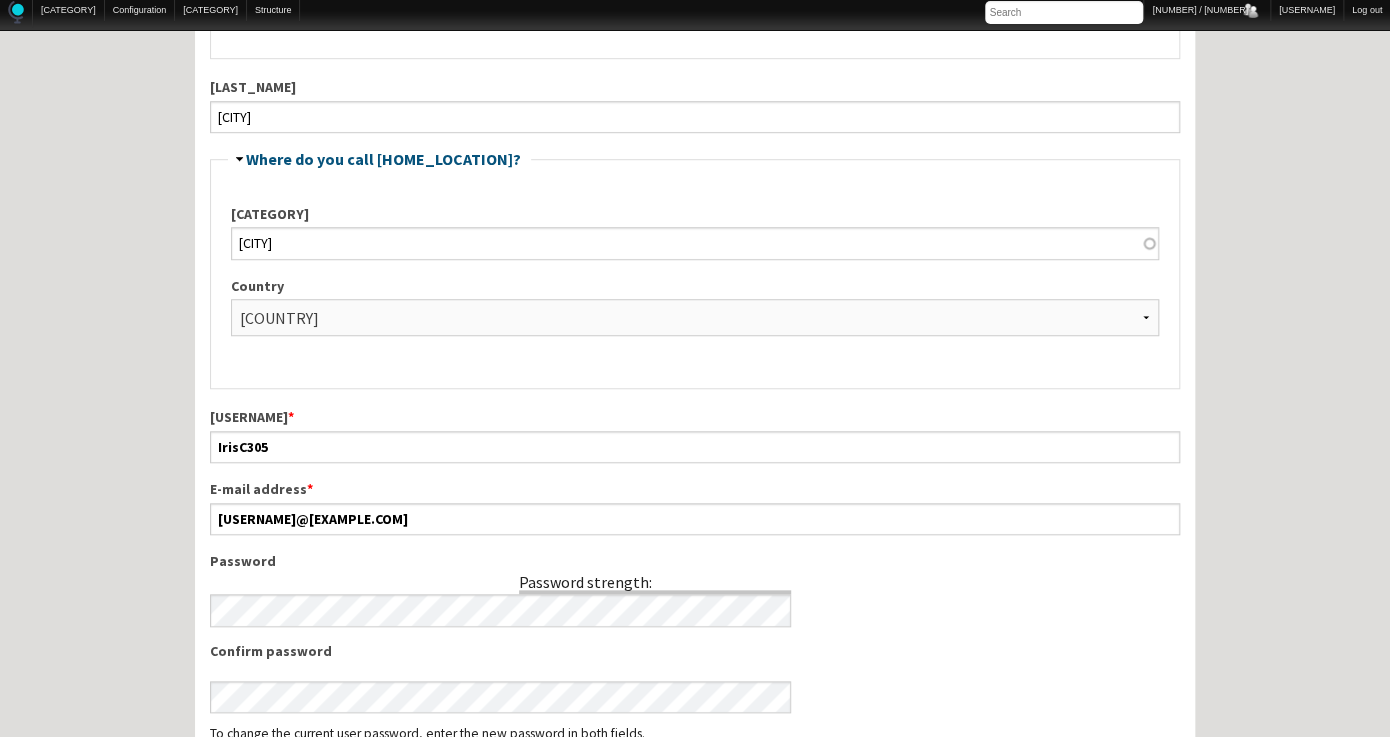 click on "Home Forum « Back Forum Forums Index « Back Forums Index New Posts Recent Activity All Activity Posts I’m Following The Common Room « Back The Common Room MODERATOR NOTES Introduce Yourself Introduce Your Hostel Travel Talk Hostel Stories Off Topic Chat General Hostel Topics « Back General Hostel Topics Hostel Publications Hostel Trends and News Hostel Conferences and Tourism Events Buy / Sell / Trade Items Promoting the Hostel Movement Hostel Videos Site Feedback and News Open a New Hostel « Back Open a New Hostel The Ideal Hostel Buy / Sell a Hostel Start a Hostel Business Partners Hostel Operations « Back Hostel Operations Front Desk Operations Internet Access and Computers Website, Computer, and Tech Support Housekeeping and Maintenance Hostel Bars & Restaurants Tour Desk Operations General Hostel Operations Pest Control Eco-Hostels" at bounding box center (695, 1270) 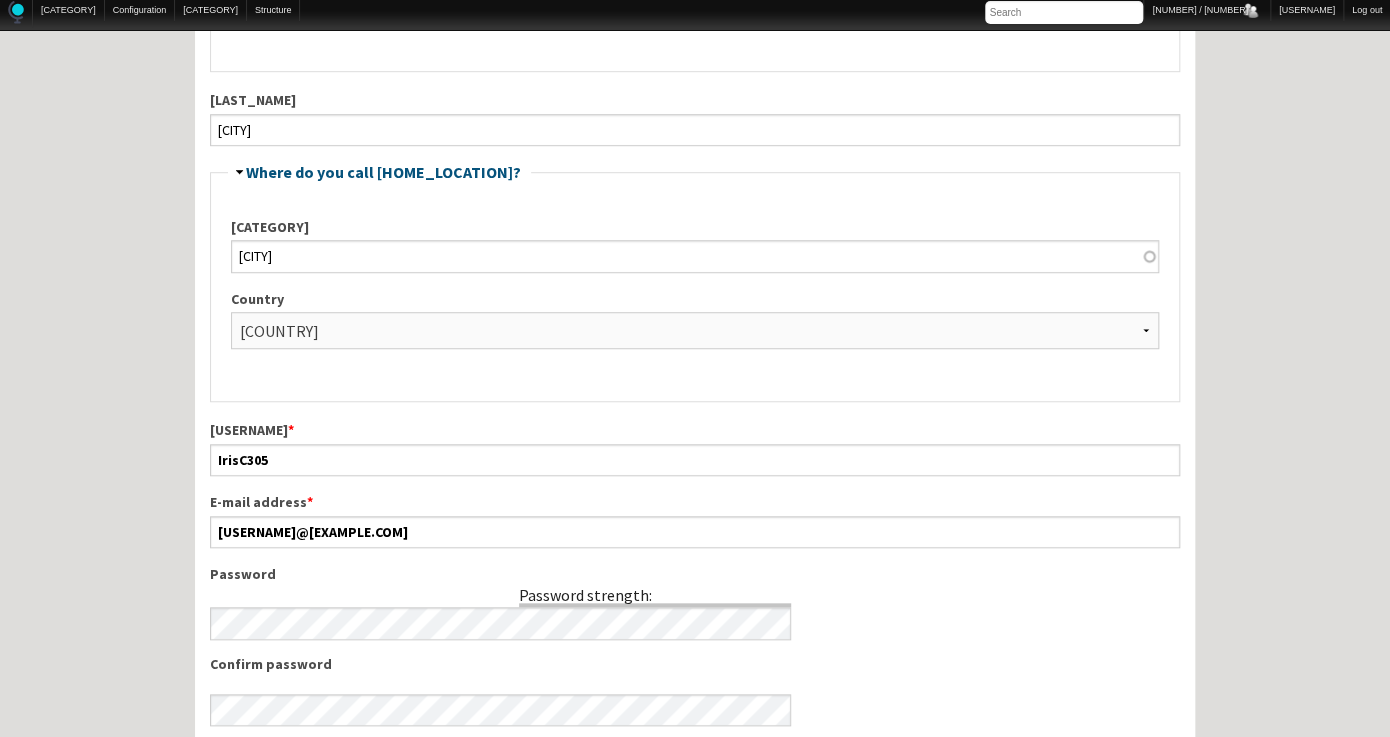 scroll, scrollTop: 541, scrollLeft: 0, axis: vertical 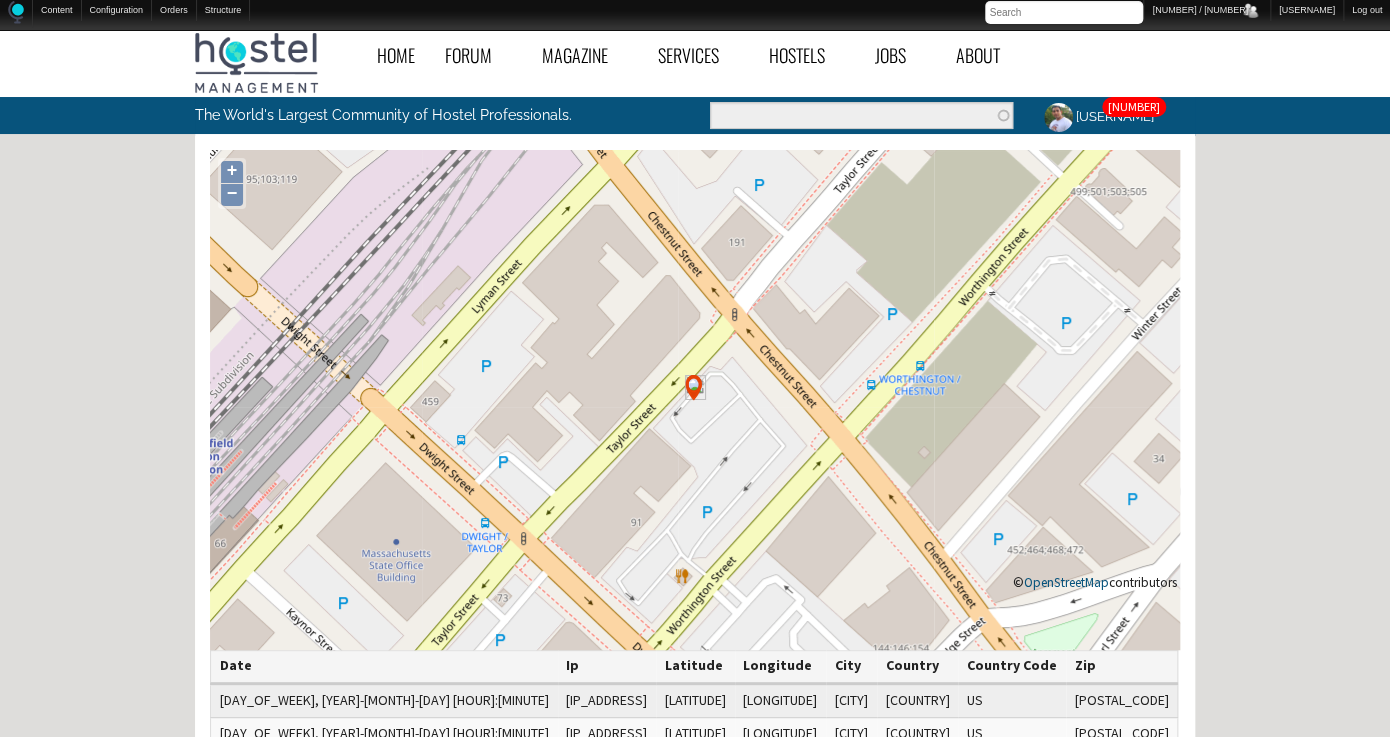 click on "Home Forum « Back Forum Forums Index « Back Forums Index New Posts Recent Activity All Activity Posts I’m Following The Common Room « Back The Common Room MODERATOR NOTES Introduce Yourself Introduce Your Hostel Travel Talk Hostel Stories Off Topic Chat General Hostel Topics « Back General Hostel Topics Hostel Publications Hostel Trends and News Hostel Conferences and Tourism Events Buy / Sell / Trade Items Promoting the Hostel Movement Hostel Videos Site Feedback and News Open a New Hostel « Back Open a New Hostel The Ideal Hostel Buy / Sell a Hostel Start a Hostel Business Partners Hostel Operations « Back Hostel Operations Front Desk Operations Internet Access and Computers Website, Computer, and Tech Support Housekeeping and Maintenance Hostel Bars & Restaurants Tour Desk Operations General Hostel Operations Pest Control Eco-Hostels" at bounding box center [695, 627] 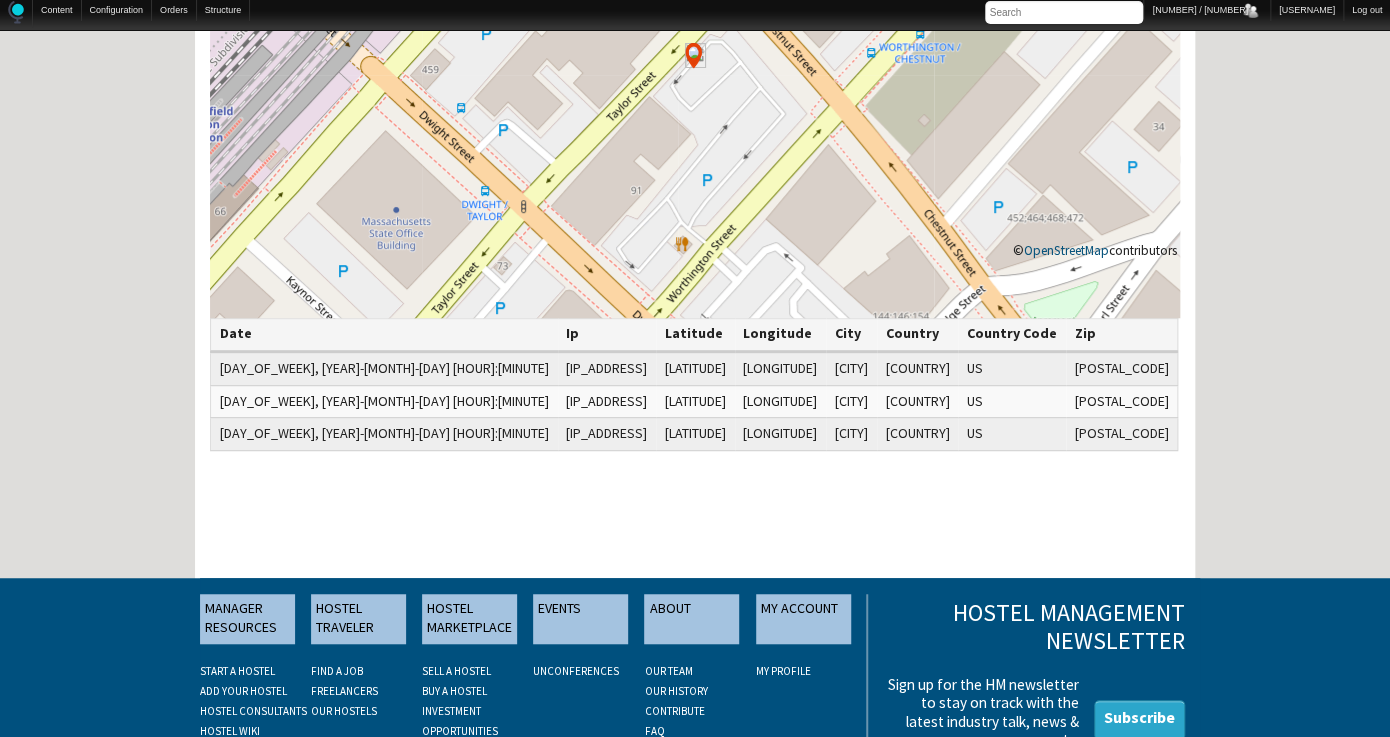 scroll, scrollTop: 333, scrollLeft: 0, axis: vertical 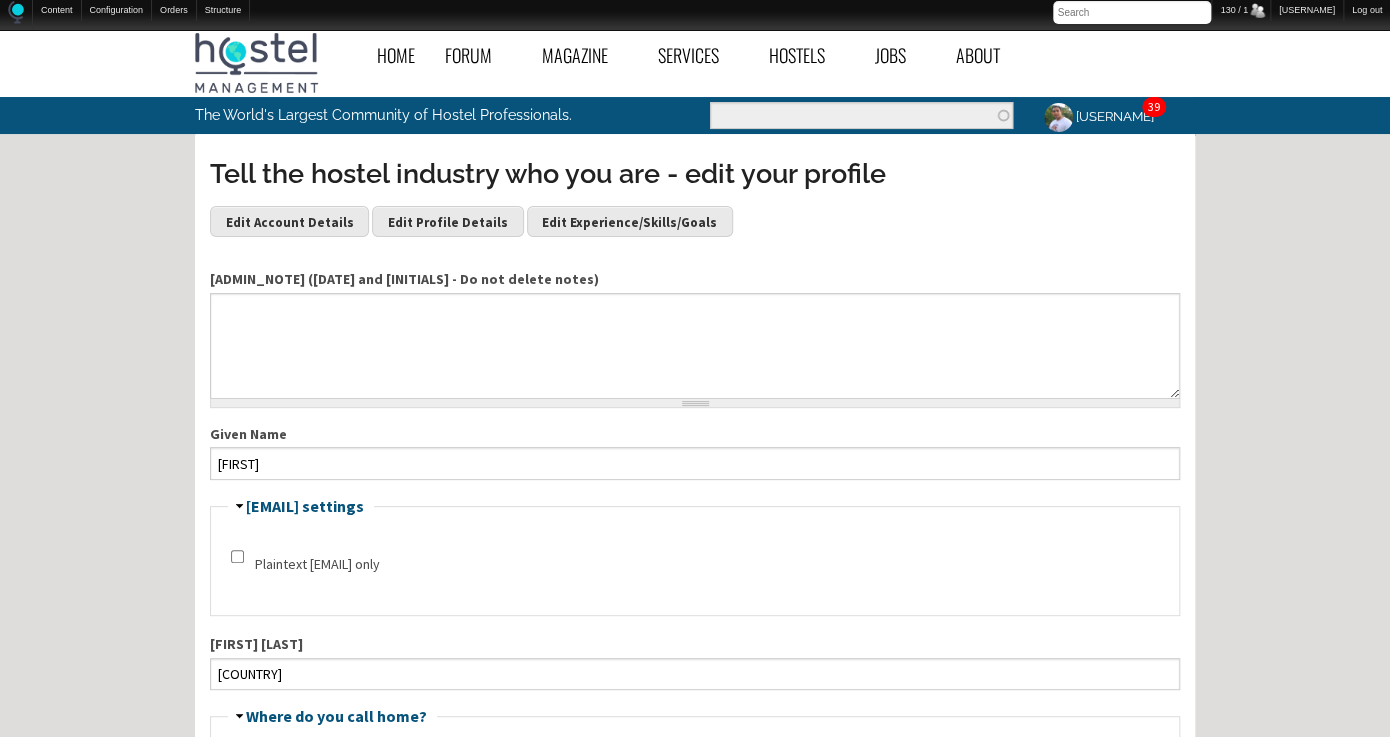 click on "Home Forum « Back Forum Forums Index « Back Forums Index New Posts Recent Activity All Activity Posts I’m Following The Common Room « Back The Common Room MODERATOR NOTES Introduce Yourself Introduce Your Hostel Travel Talk Hostel Stories Off Topic Chat General Hostel Topics « Back General Hostel Topics Hostel Publications Hostel Trends and News Hostel Conferences and Tourism Events Buy / Sell / Trade Items Promoting the Hostel Movement Hostel Videos Site Feedback and News Open a New Hostel « Back Open a New Hostel The Ideal Hostel Buy / Sell a Hostel Start a Hostel Business Partners Hostel Operations « Back Hostel Operations Front Desk Operations Internet Access and Computers Website, Computer, and Tech Support Housekeeping and Maintenance Hostel Bars & Restaurants Tour Desk Operations General Hostel Operations Pest Control Eco-Hostels" at bounding box center (695, 1827) 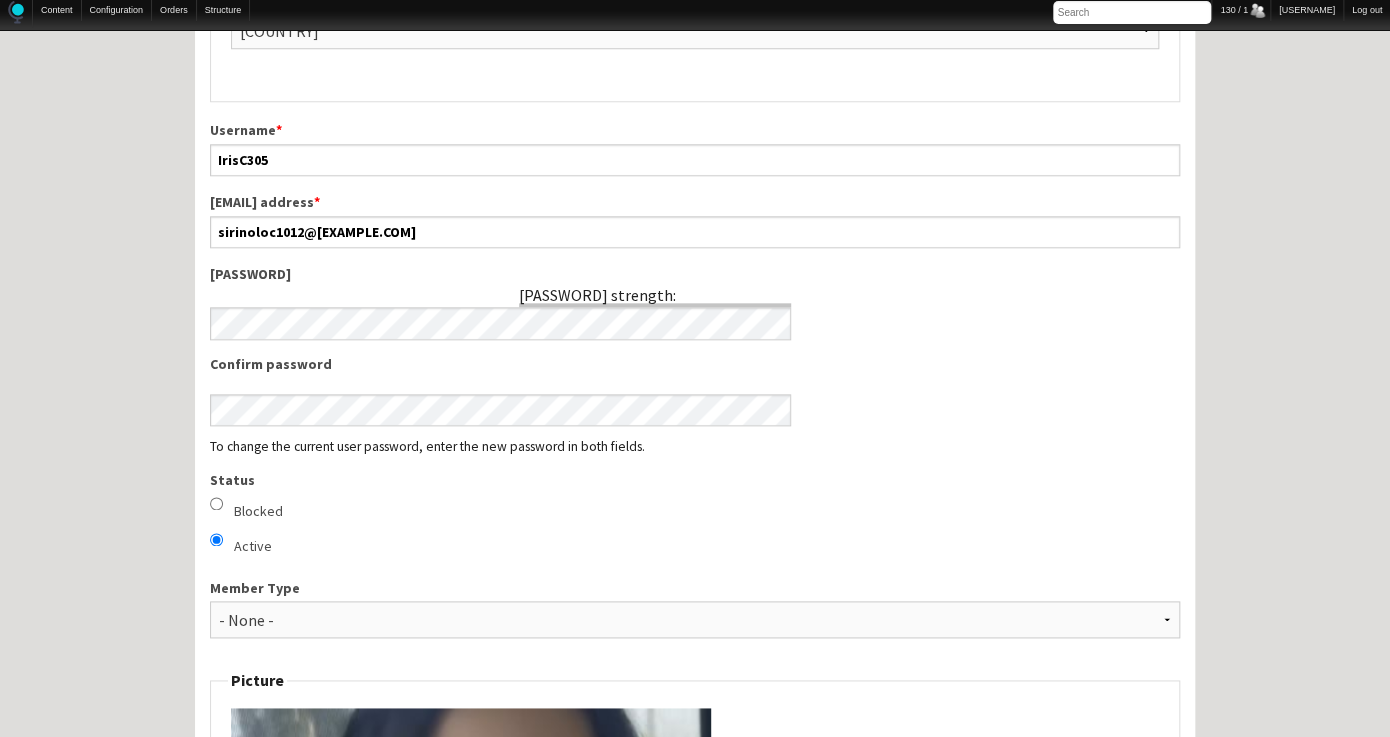 scroll, scrollTop: 845, scrollLeft: 0, axis: vertical 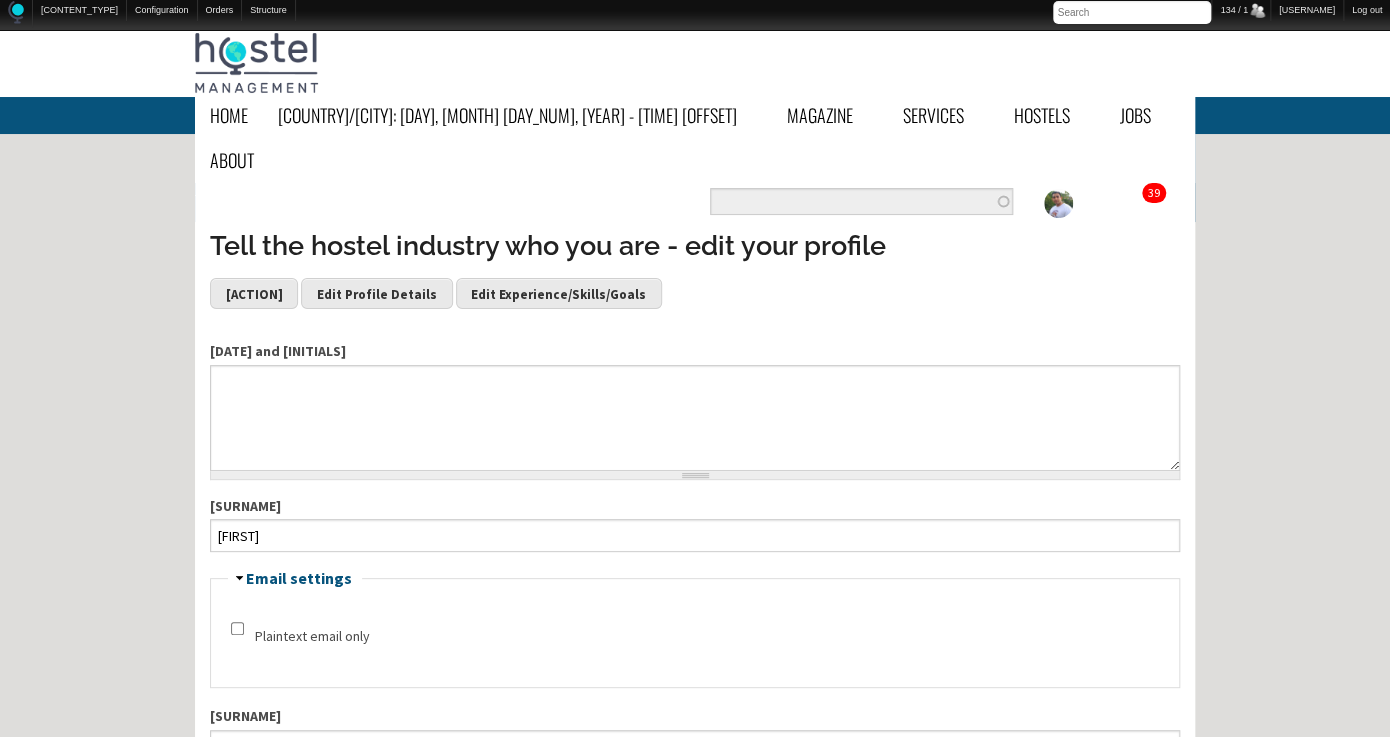 click on "Home Forum « Back Forum Forums Index « Back Forums Index New Posts Recent Activity All Activity Posts I’m Following The Common Room « Back The Common Room MODERATOR NOTES Introduce Yourself Introduce Your Hostel Travel Talk Hostel Stories Off Topic Chat General Hostel Topics « Back General Hostel Topics Hostel Publications Hostel Trends and News Hostel Conferences and Tourism Events Buy / Sell / Trade Items Promoting the Hostel Movement Hostel Videos Site Feedback and News Open a New Hostel « Back Open a New Hostel The Ideal Hostel Buy / Sell a Hostel Start a Hostel Business Partners Hostel Operations « Back Hostel Operations Front Desk Operations Internet Access and Computers Website, Computer, and Tech Support Housekeeping and Maintenance Hostel Bars & Restaurants Tour Desk Operations General Hostel Operations Pest Control Eco-Hostels" at bounding box center [695, 1639] 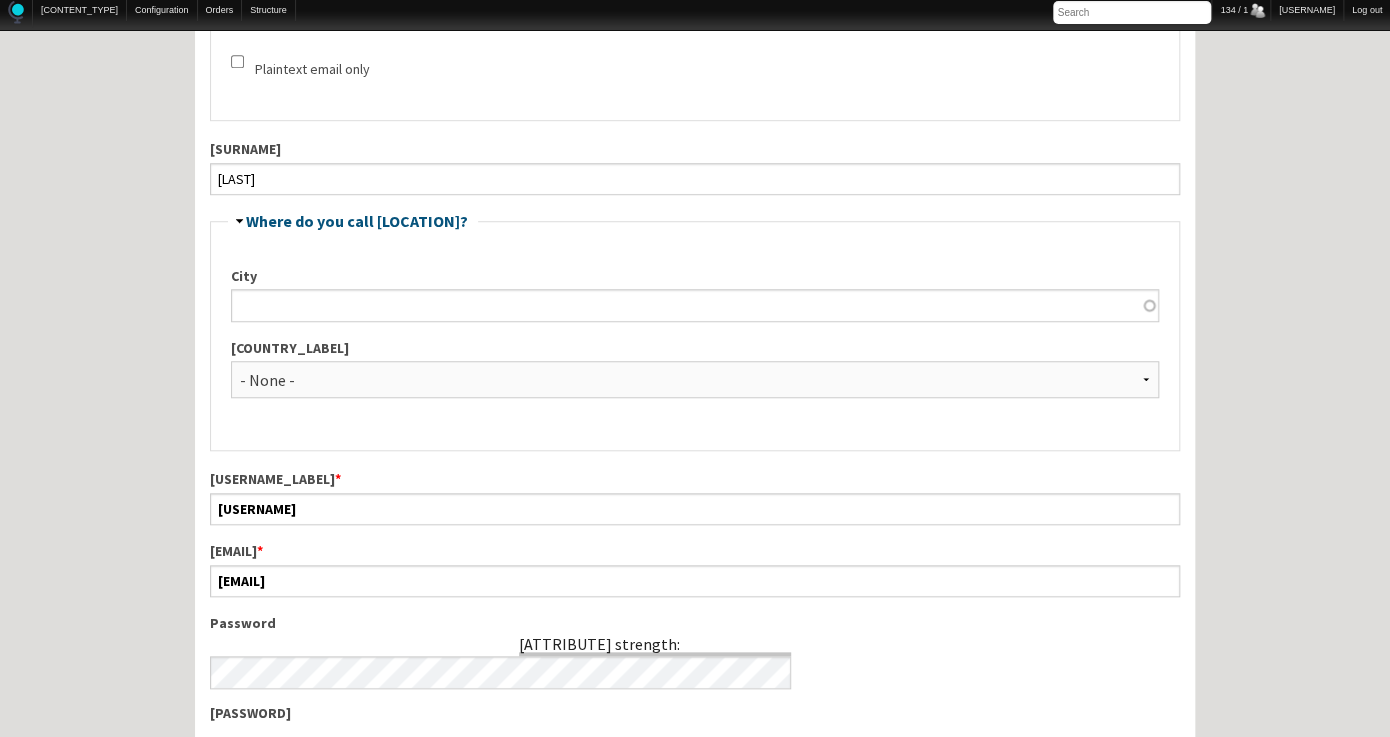 scroll, scrollTop: 570, scrollLeft: 0, axis: vertical 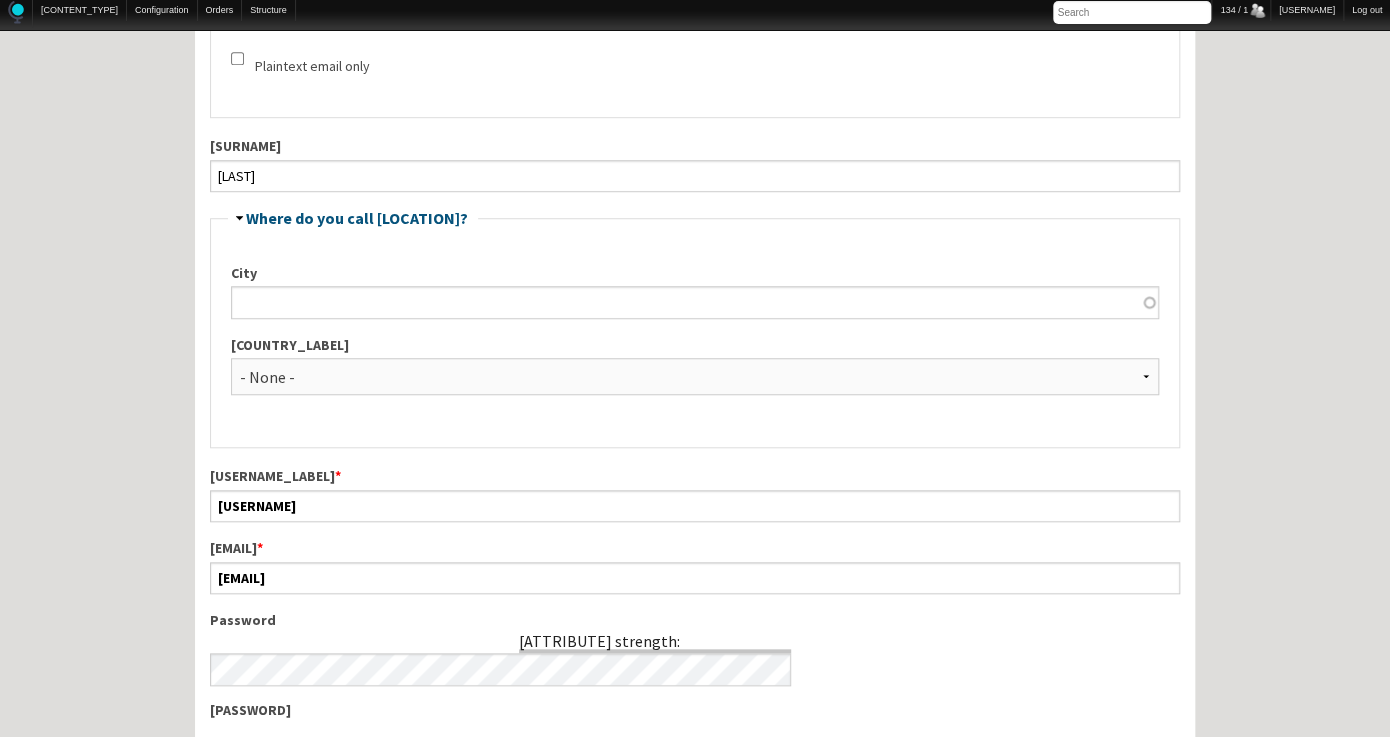 click on "Home Forum « Back Forum Forums Index « Back Forums Index New Posts Recent Activity All Activity Posts I’m Following The Common Room « Back The Common Room MODERATOR NOTES Introduce Yourself Introduce Your Hostel Travel Talk Hostel Stories Off Topic Chat General Hostel Topics « Back General Hostel Topics Hostel Publications Hostel Trends and News Hostel Conferences and Tourism Events Buy / Sell / Trade Items Promoting the Hostel Movement Hostel Videos Site Feedback and News Open a New Hostel « Back Open a New Hostel The Ideal Hostel Buy / Sell a Hostel Start a Hostel Business Partners Hostel Operations « Back Hostel Operations Front Desk Operations Internet Access and Computers Website, Computer, and Tech Support Housekeeping and Maintenance Hostel Bars & Restaurants Tour Desk Operations General Hostel Operations Pest Control Eco-Hostels" at bounding box center [695, 1069] 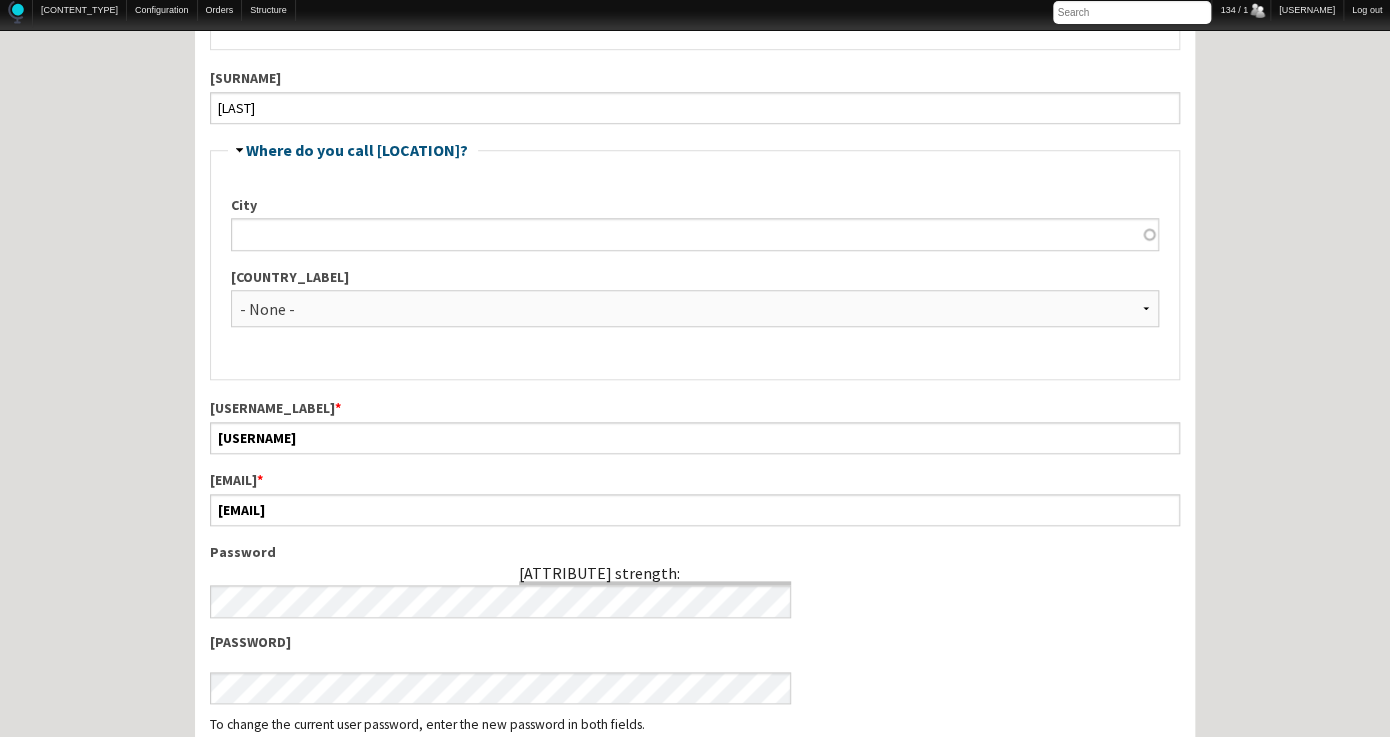 scroll, scrollTop: 648, scrollLeft: 0, axis: vertical 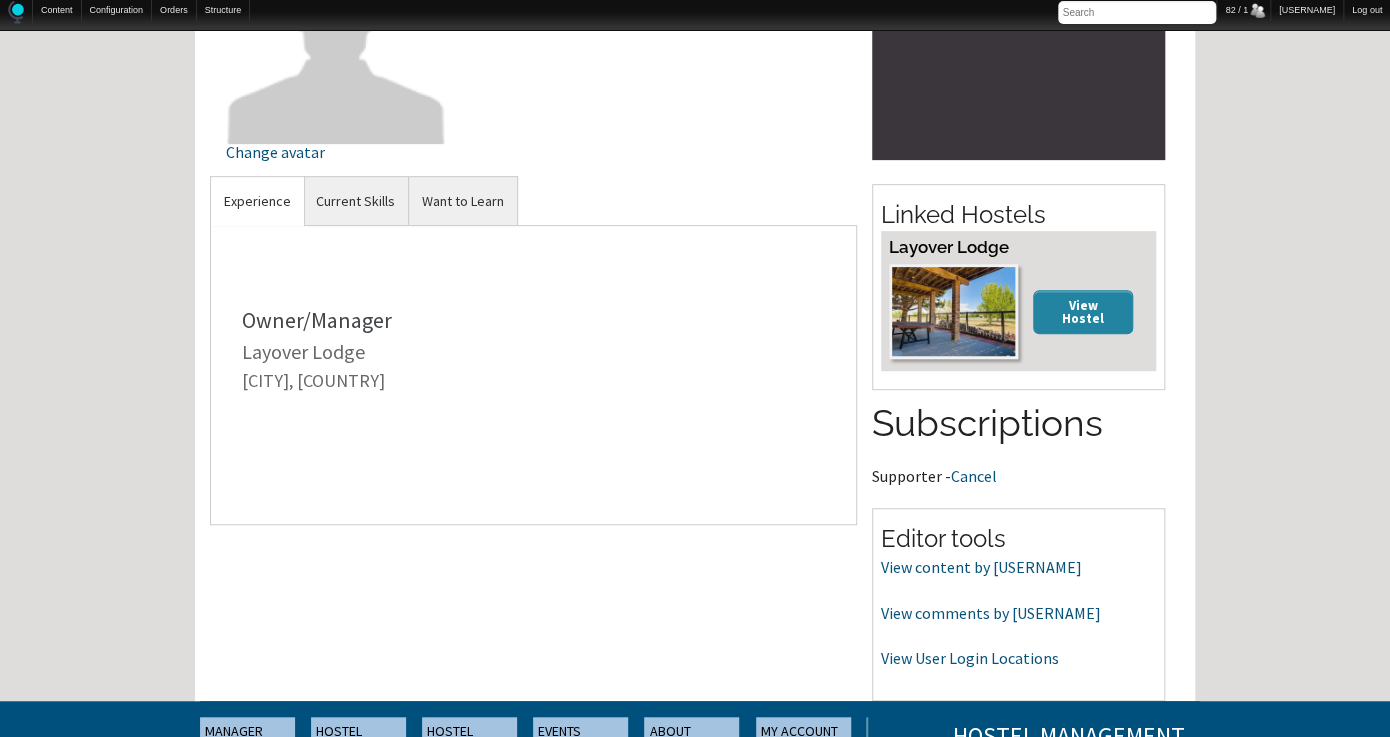 click on "View Hostel" at bounding box center [1083, 311] 